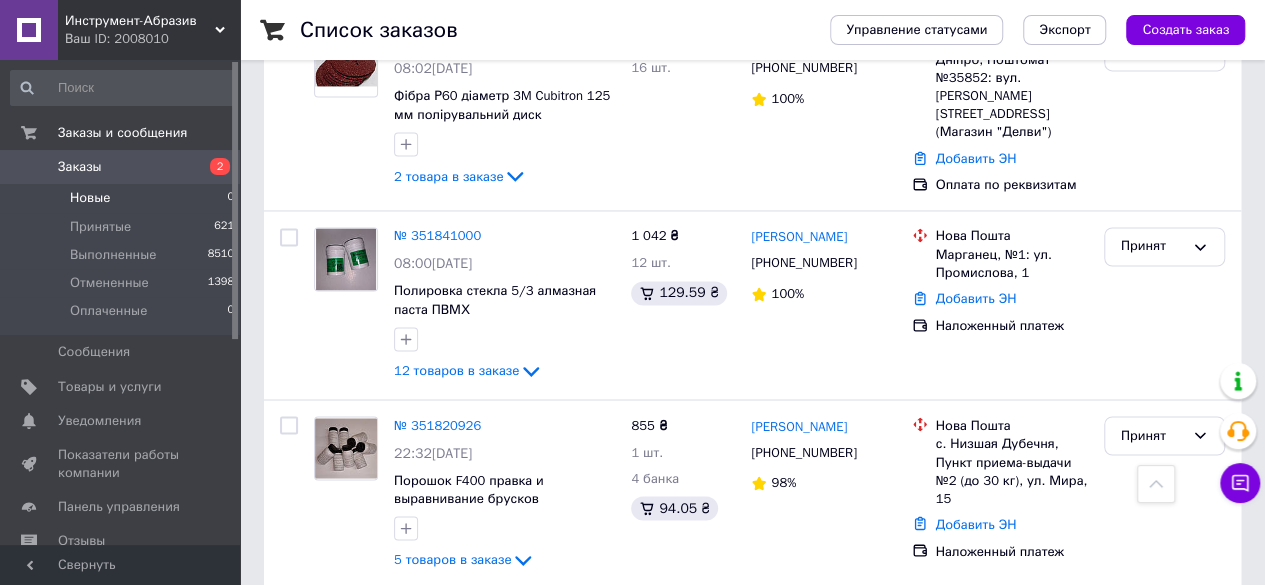 click on "Новые 0" at bounding box center (123, 198) 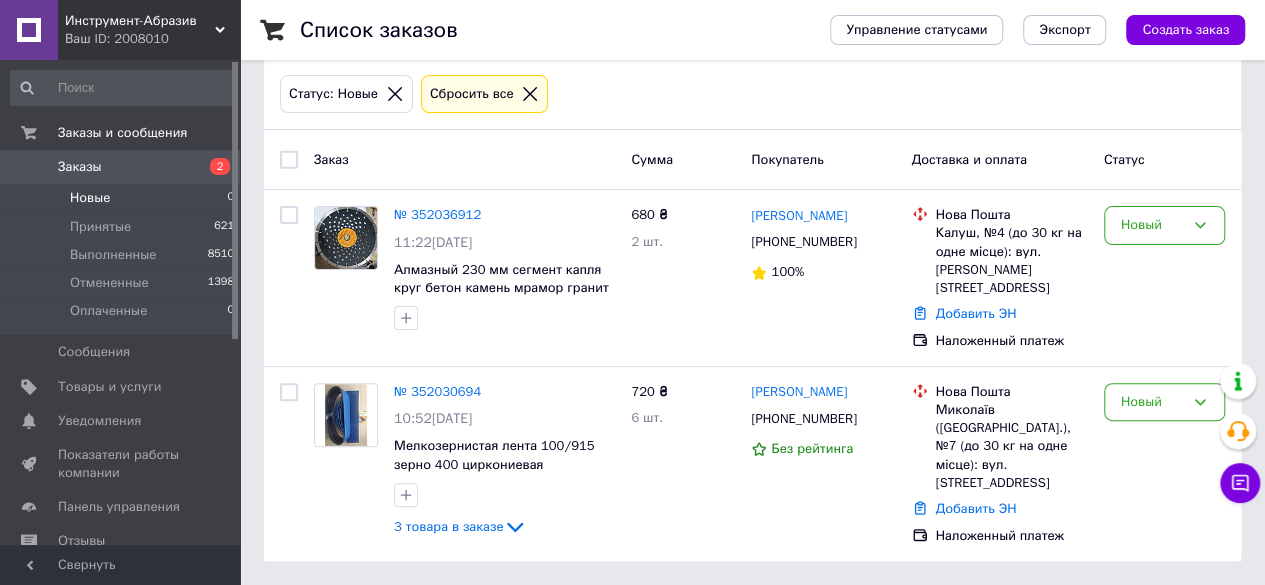 scroll, scrollTop: 0, scrollLeft: 0, axis: both 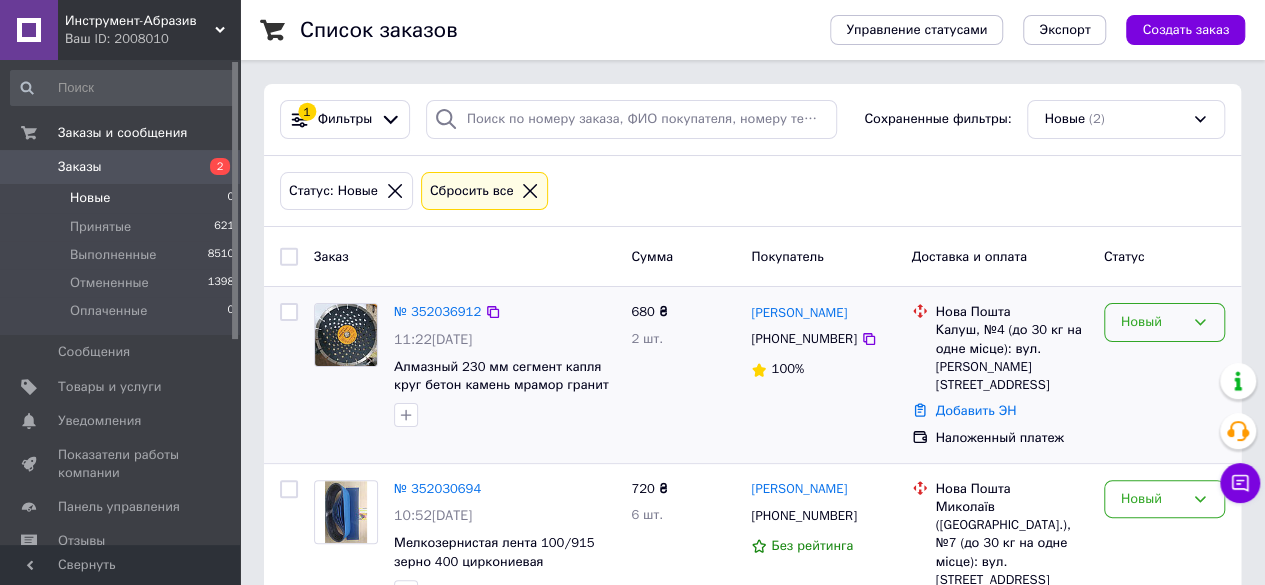 click on "Новый" at bounding box center [1152, 322] 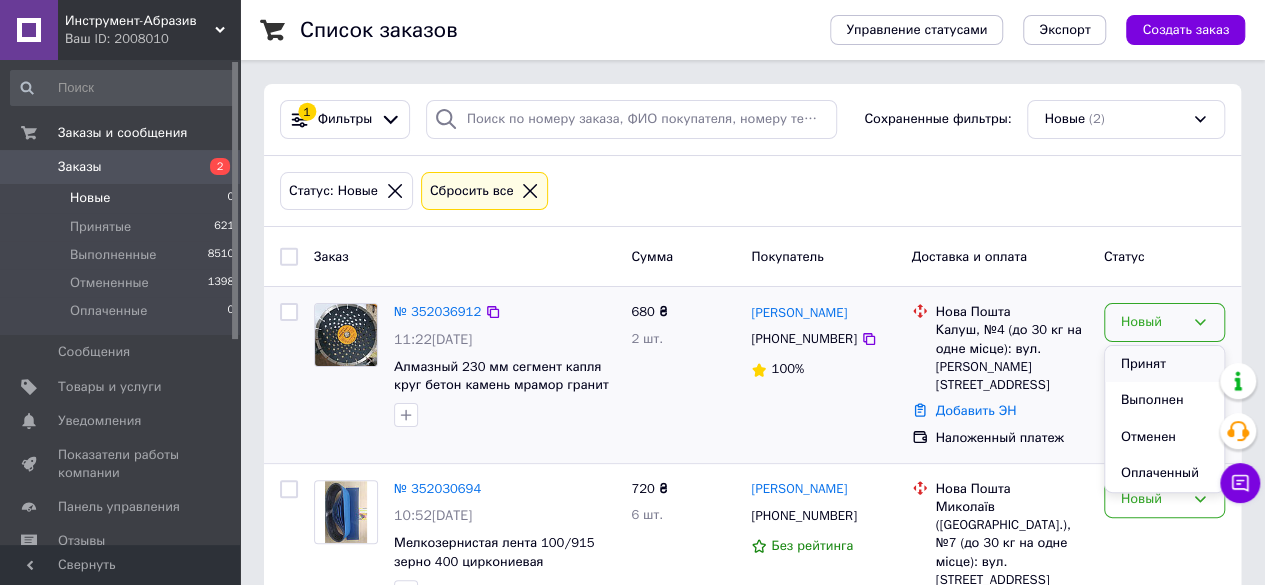 click on "Принят" at bounding box center (1164, 364) 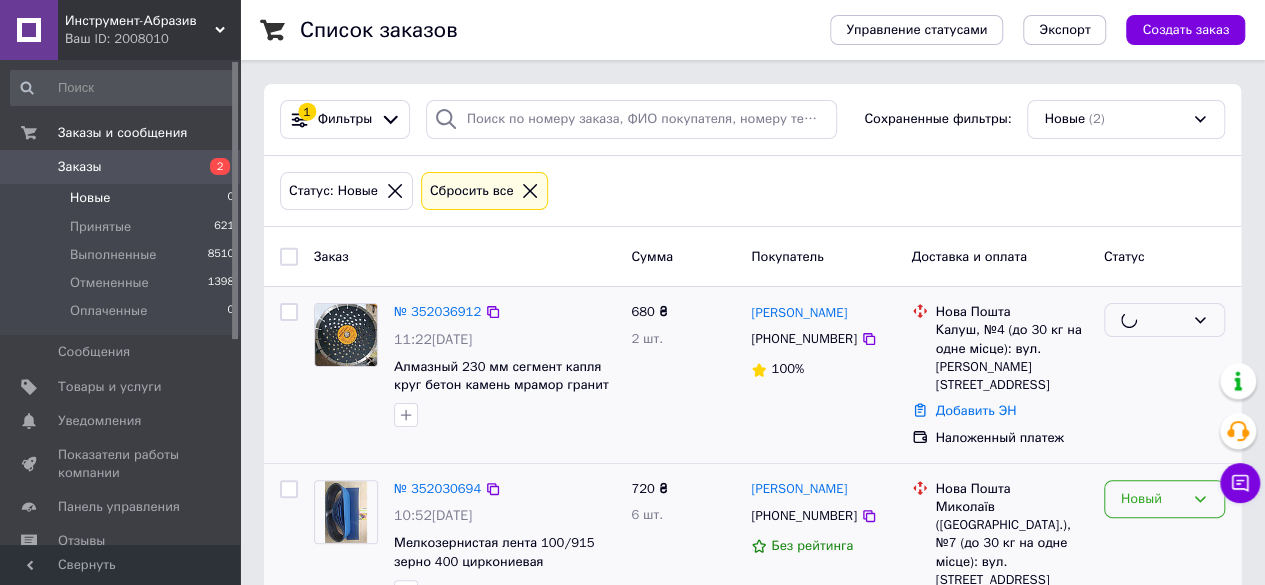 click on "Новый" at bounding box center [1164, 499] 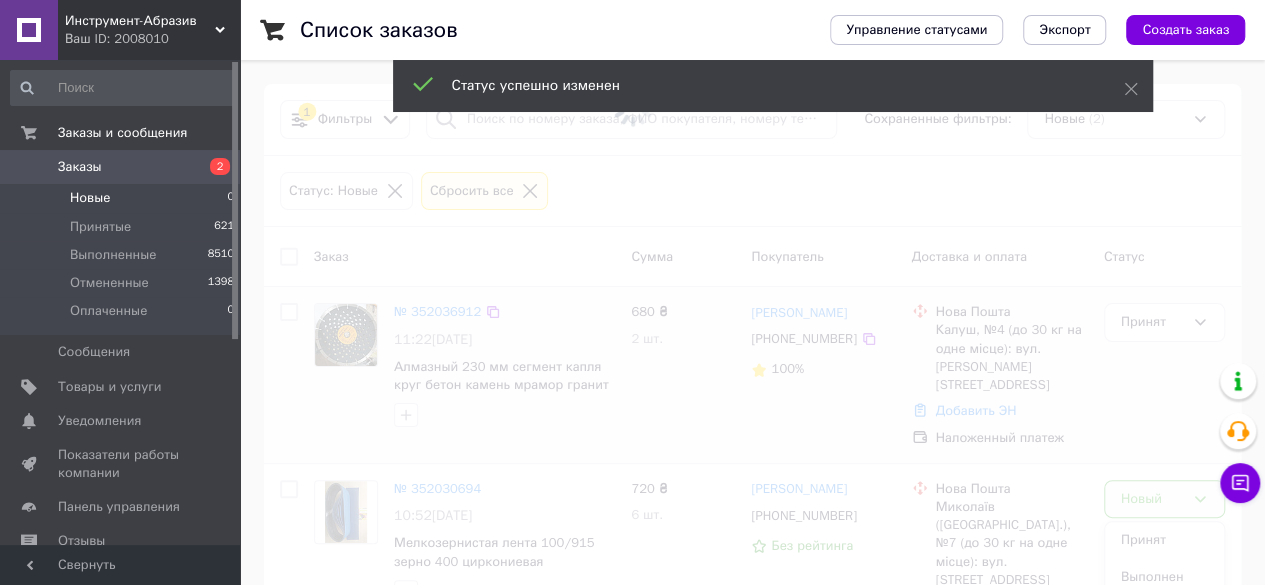 click at bounding box center (632, 292) 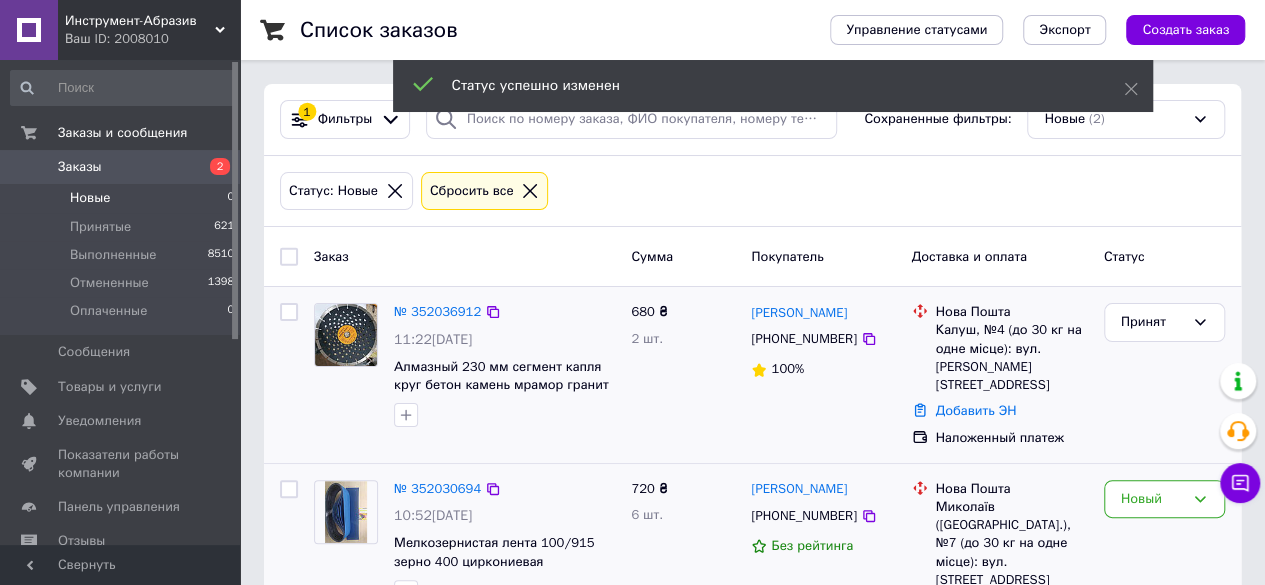 drag, startPoint x: 1152, startPoint y: 479, endPoint x: 1156, endPoint y: 544, distance: 65.12296 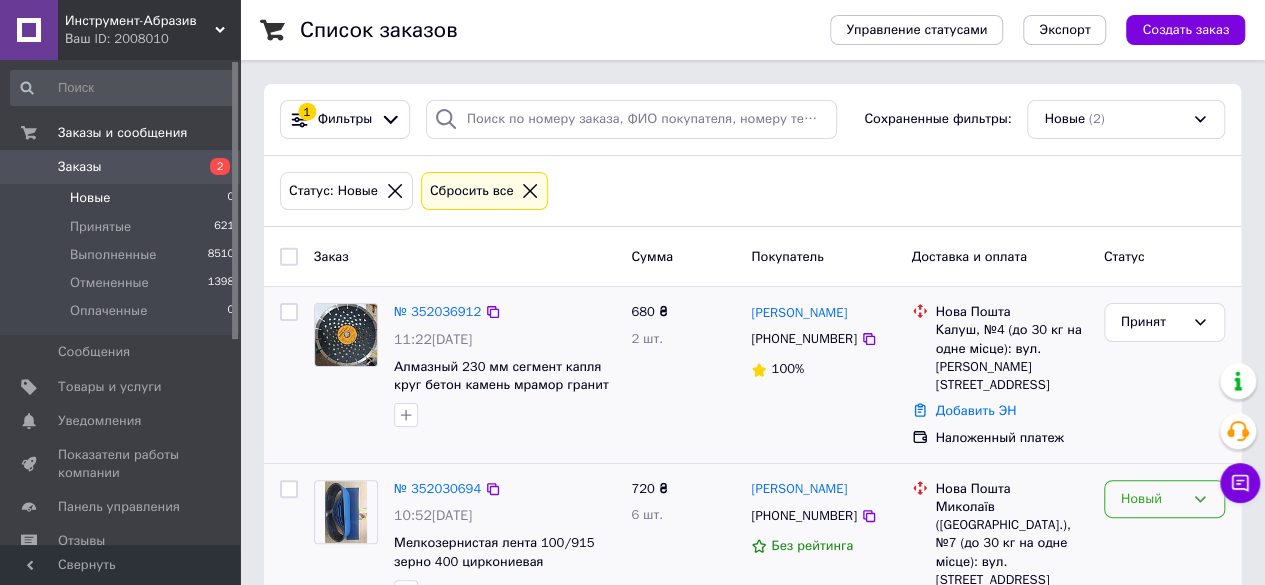 click on "Новый" at bounding box center [1152, 499] 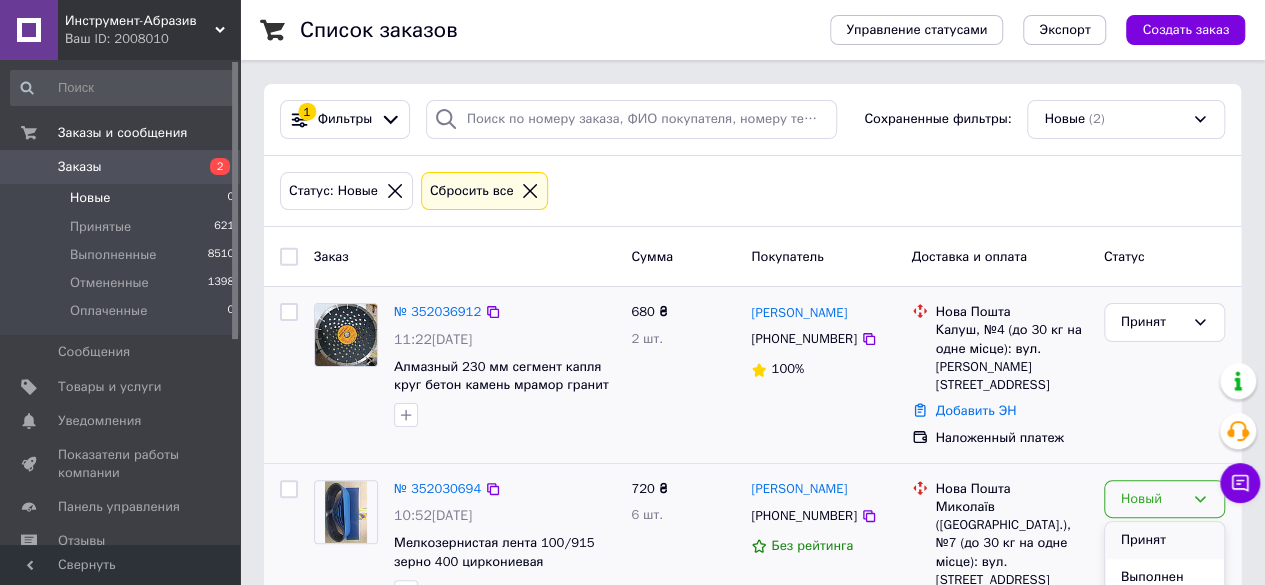 click on "Принят" at bounding box center (1164, 540) 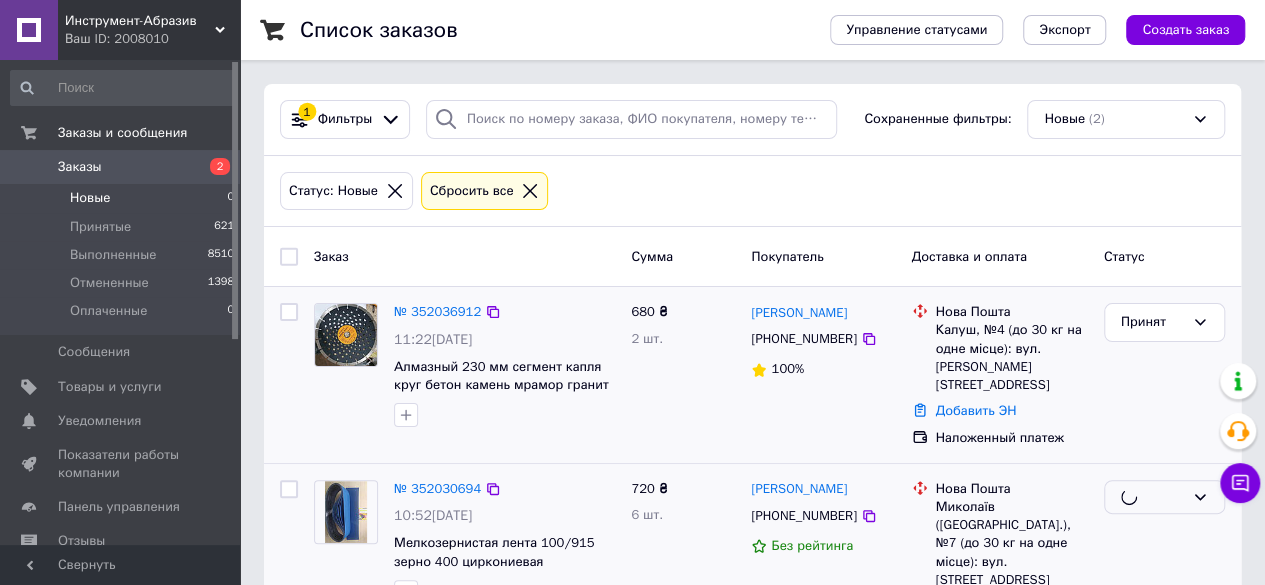 scroll, scrollTop: 70, scrollLeft: 0, axis: vertical 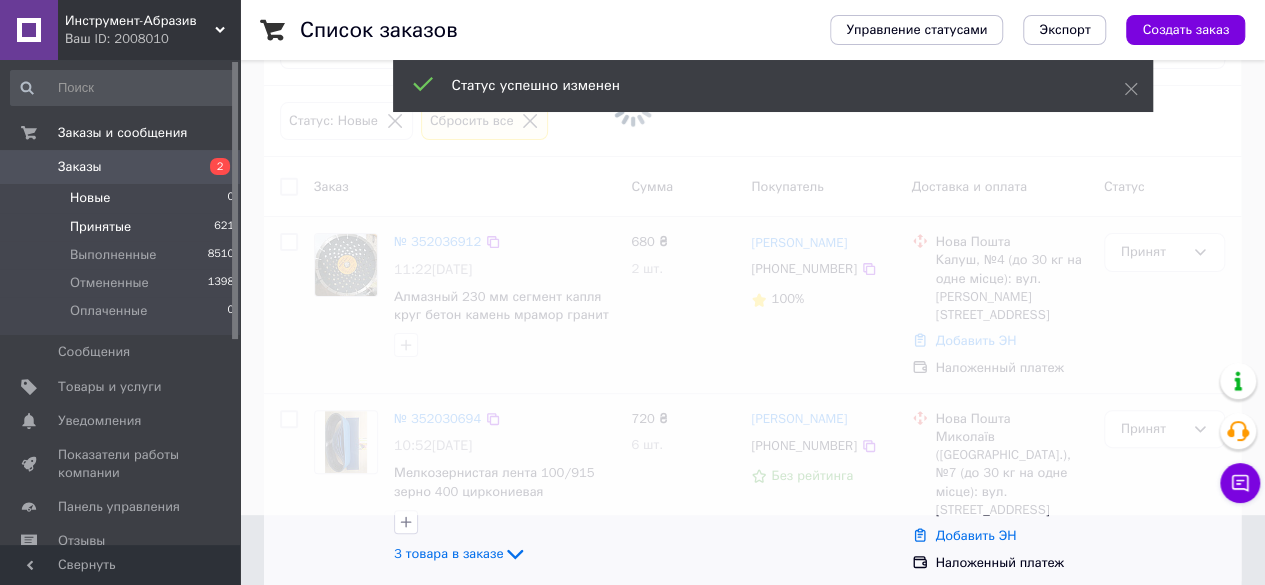 click on "Принятые 621" at bounding box center (123, 227) 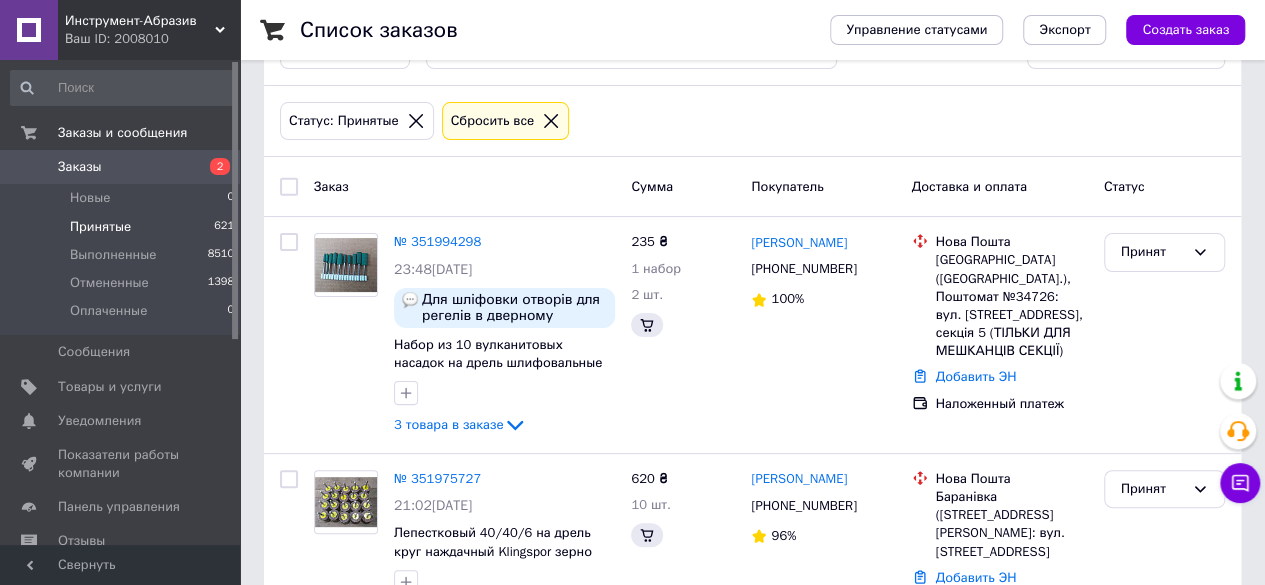 scroll, scrollTop: 0, scrollLeft: 0, axis: both 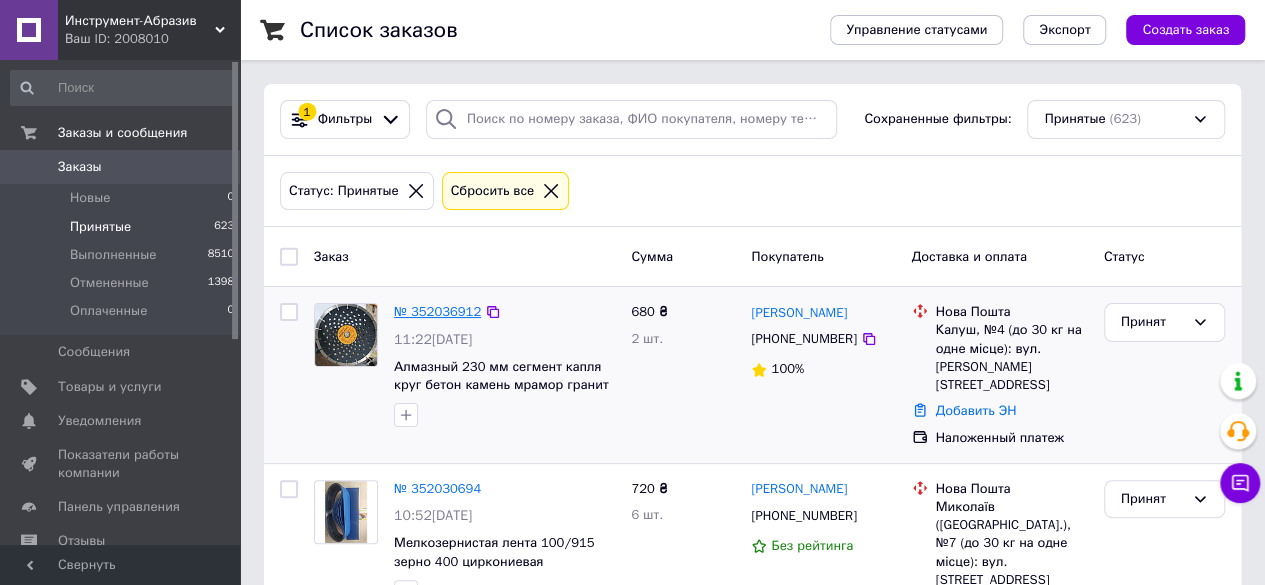 click on "№ 352036912" at bounding box center (437, 311) 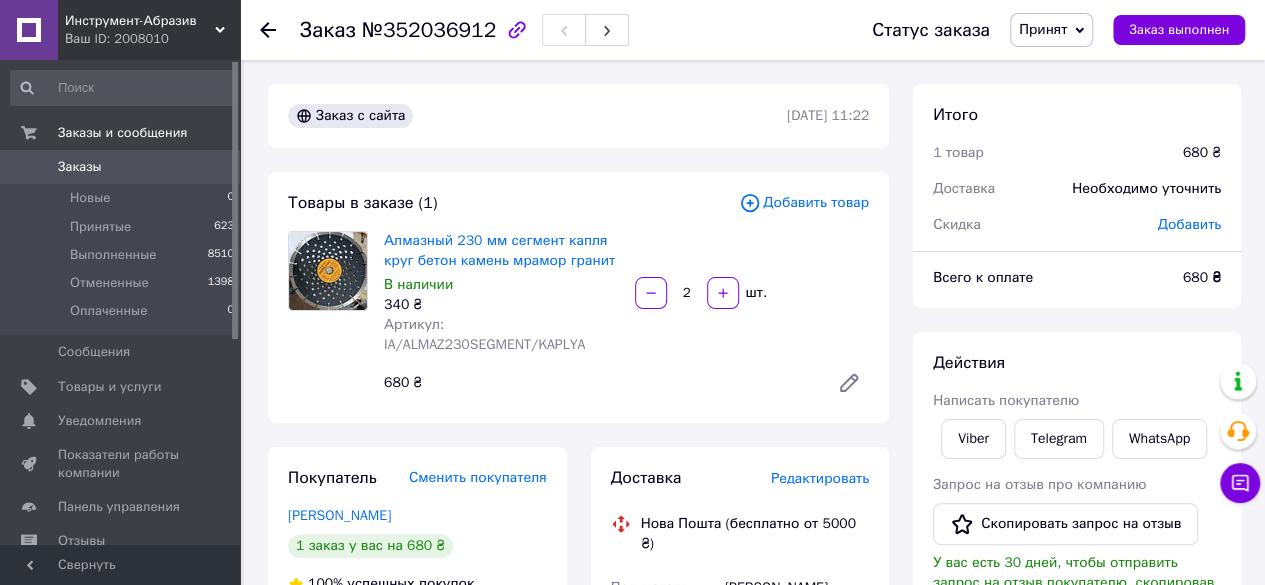 scroll, scrollTop: 512, scrollLeft: 0, axis: vertical 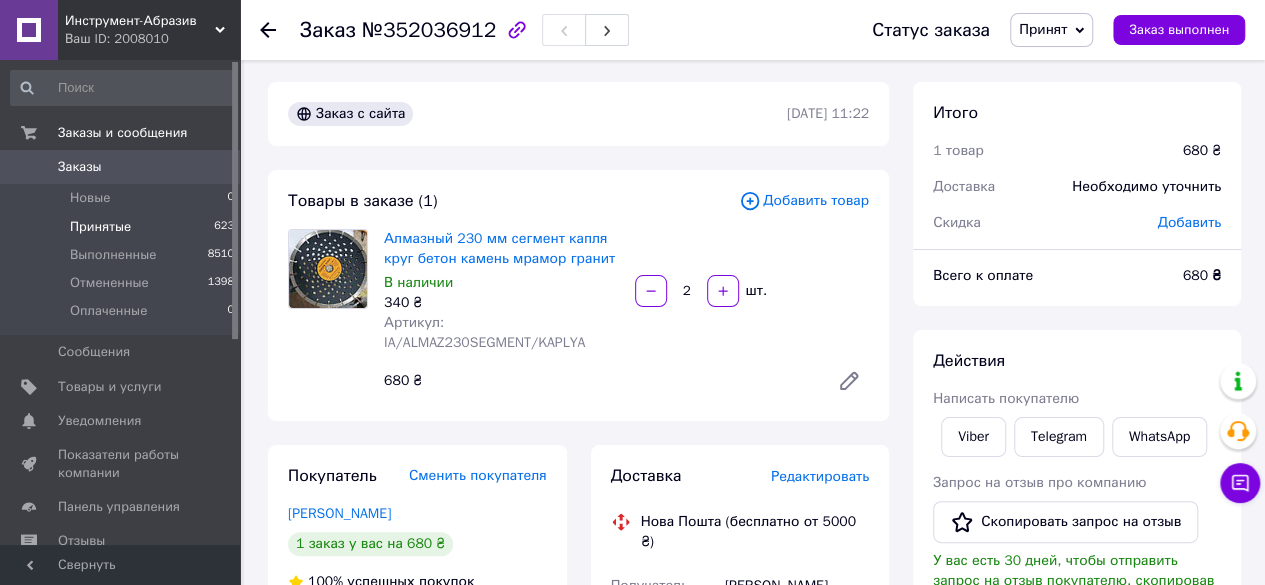 click on "Принятые" at bounding box center [100, 227] 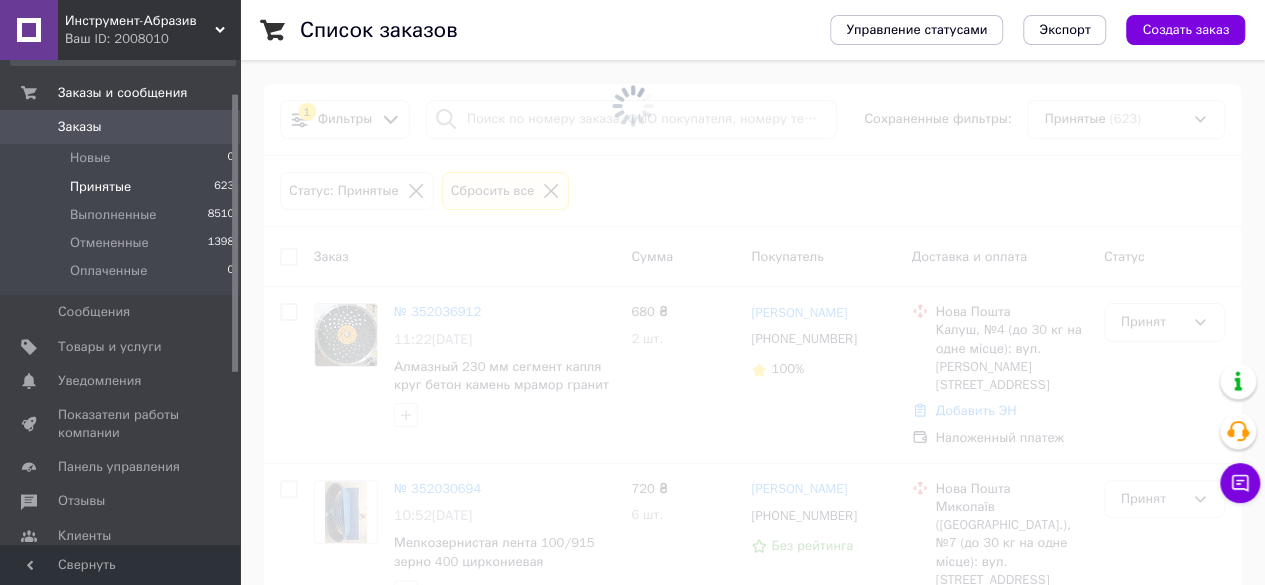 scroll, scrollTop: 80, scrollLeft: 0, axis: vertical 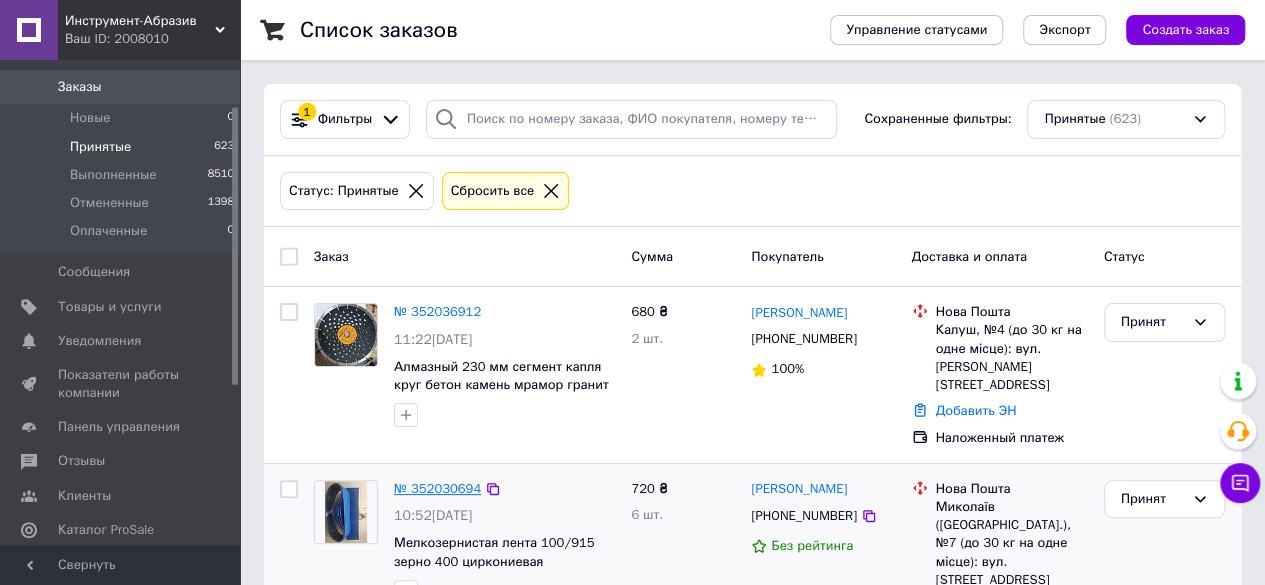 click on "№ 352030694" at bounding box center (437, 488) 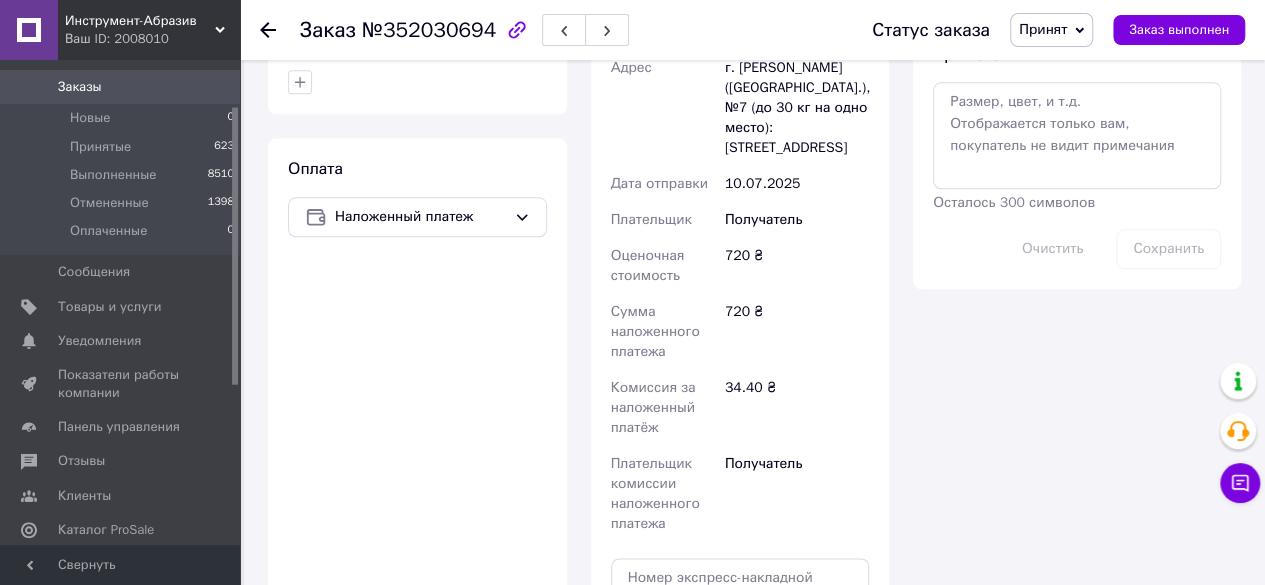scroll, scrollTop: 512, scrollLeft: 0, axis: vertical 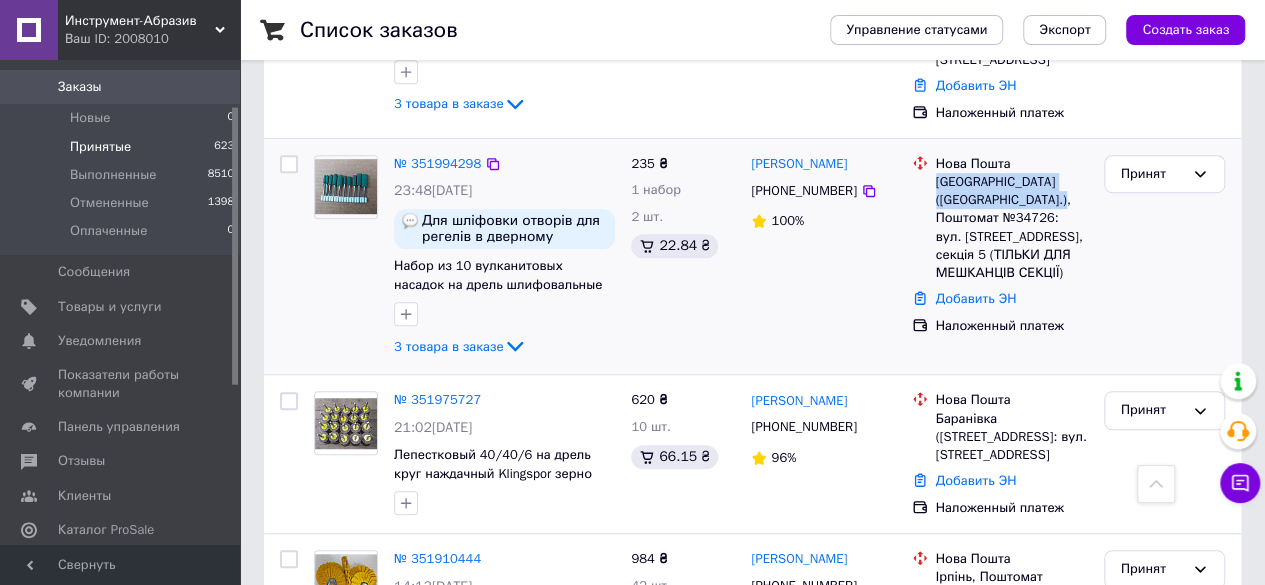 drag, startPoint x: 936, startPoint y: 155, endPoint x: 1054, endPoint y: 173, distance: 119.36499 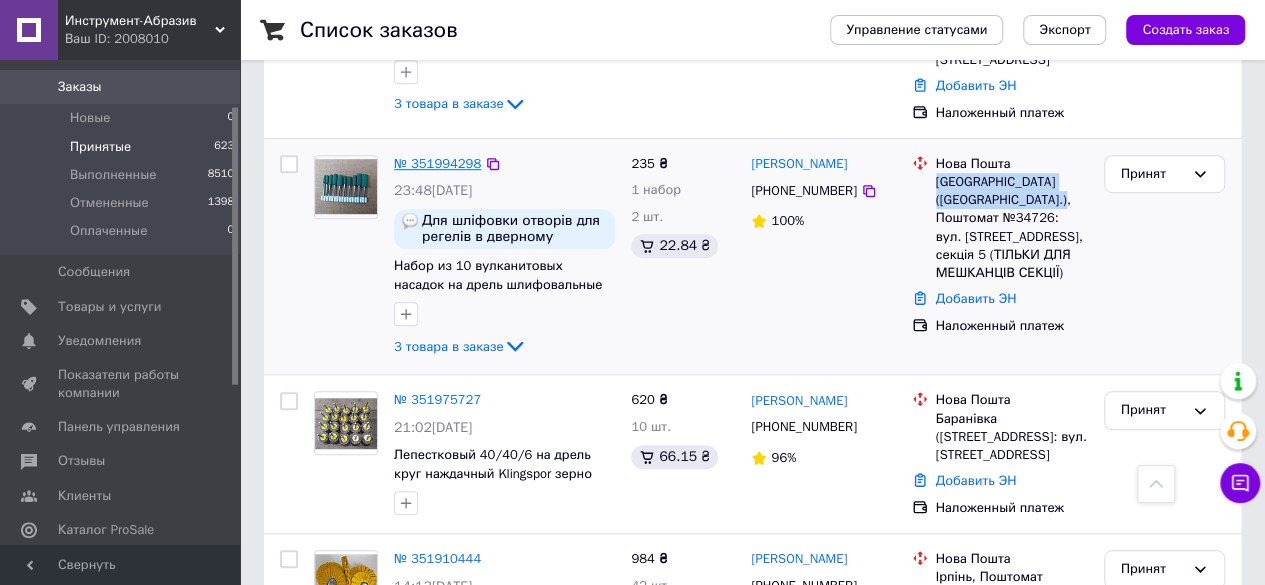 click on "№ 351994298" at bounding box center (437, 163) 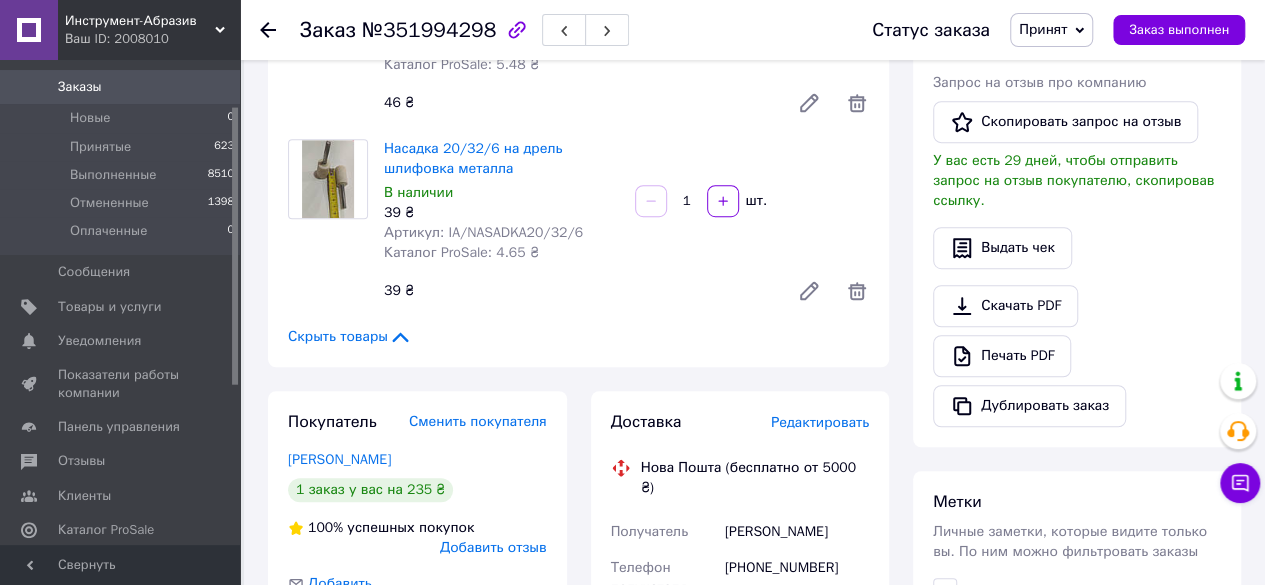 scroll, scrollTop: 8, scrollLeft: 0, axis: vertical 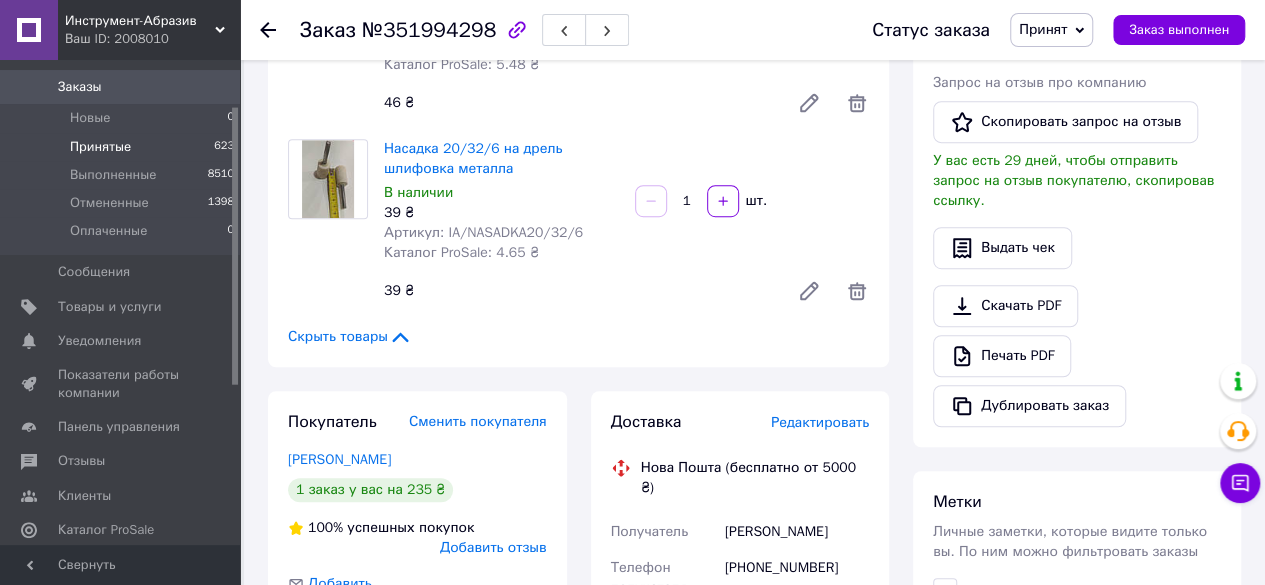 click on "Принятые 623" at bounding box center (123, 147) 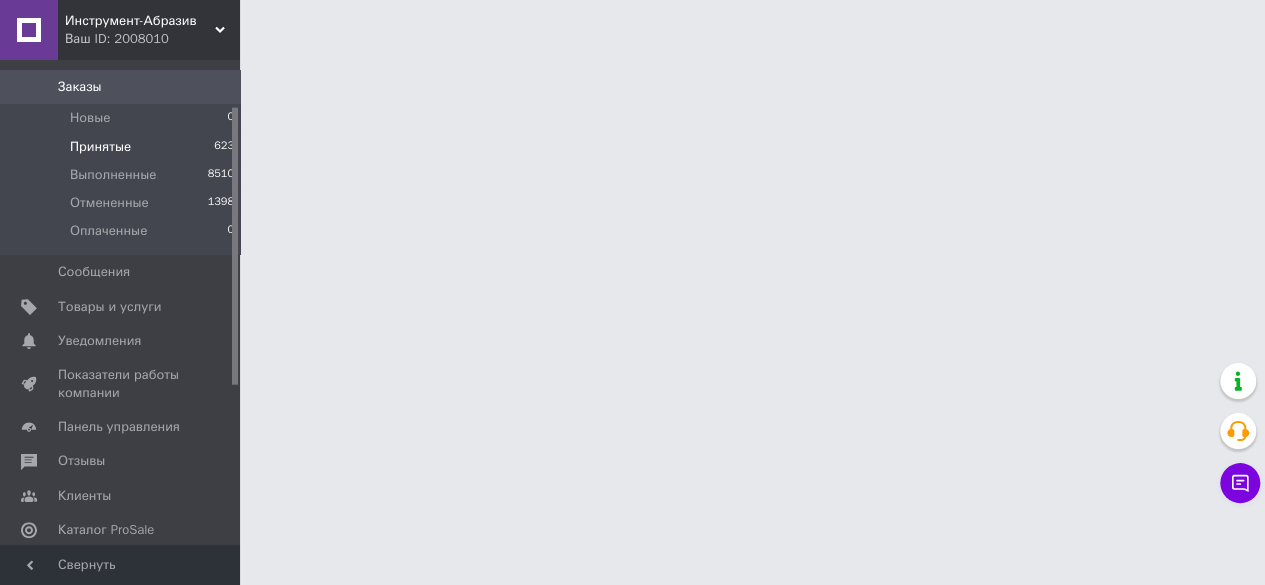 scroll, scrollTop: 0, scrollLeft: 0, axis: both 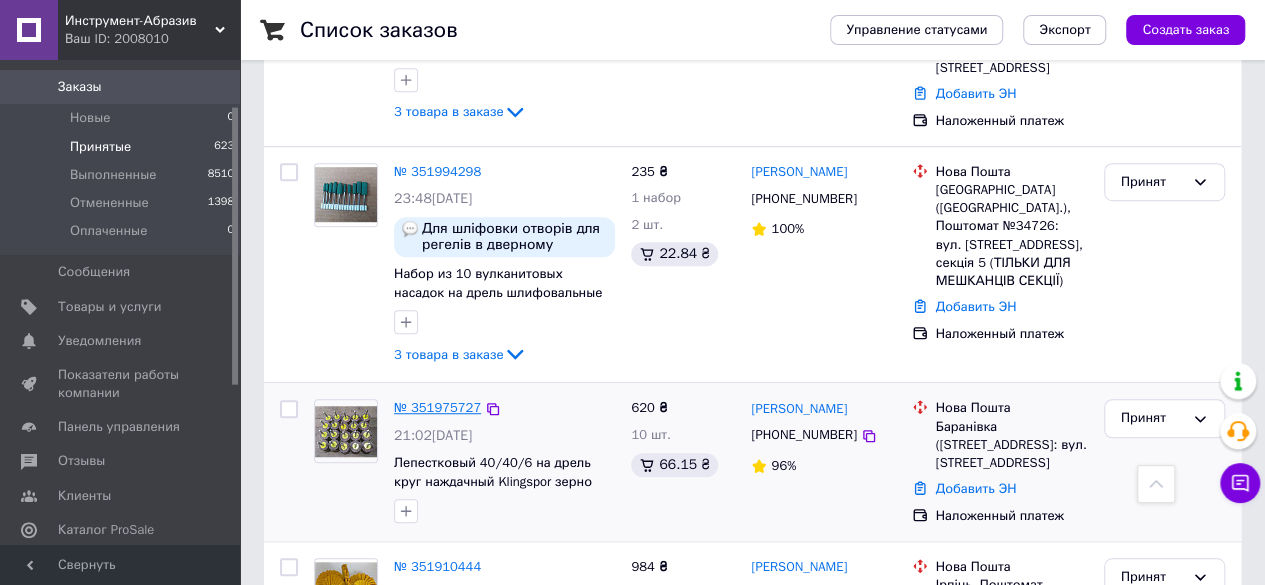 click on "№ 351975727" at bounding box center [437, 407] 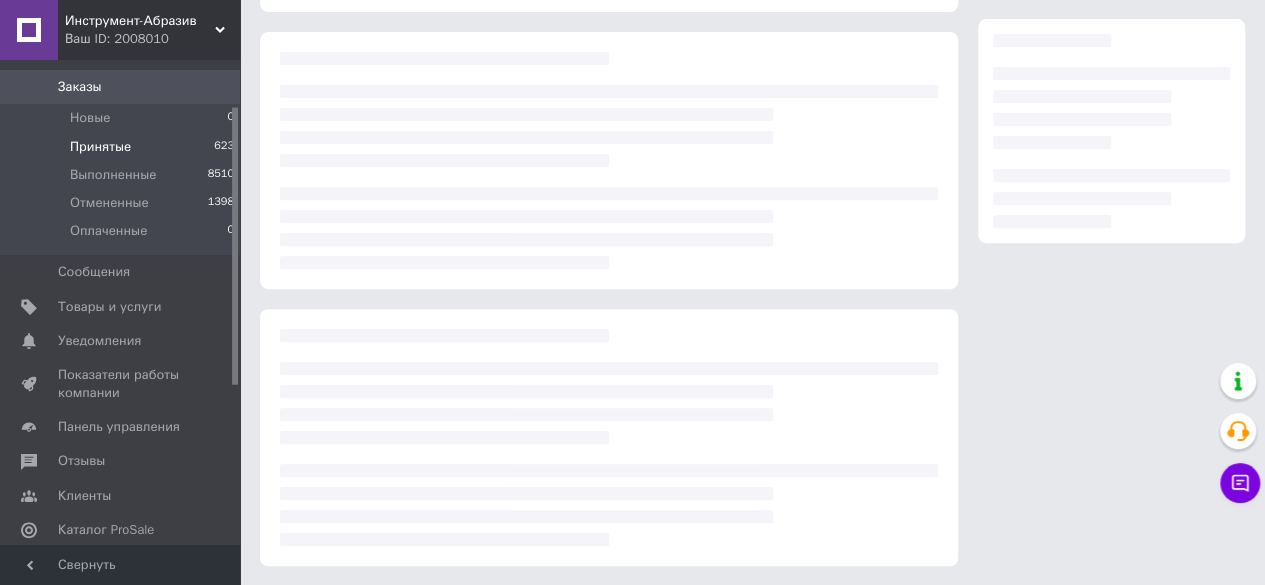 scroll, scrollTop: 0, scrollLeft: 0, axis: both 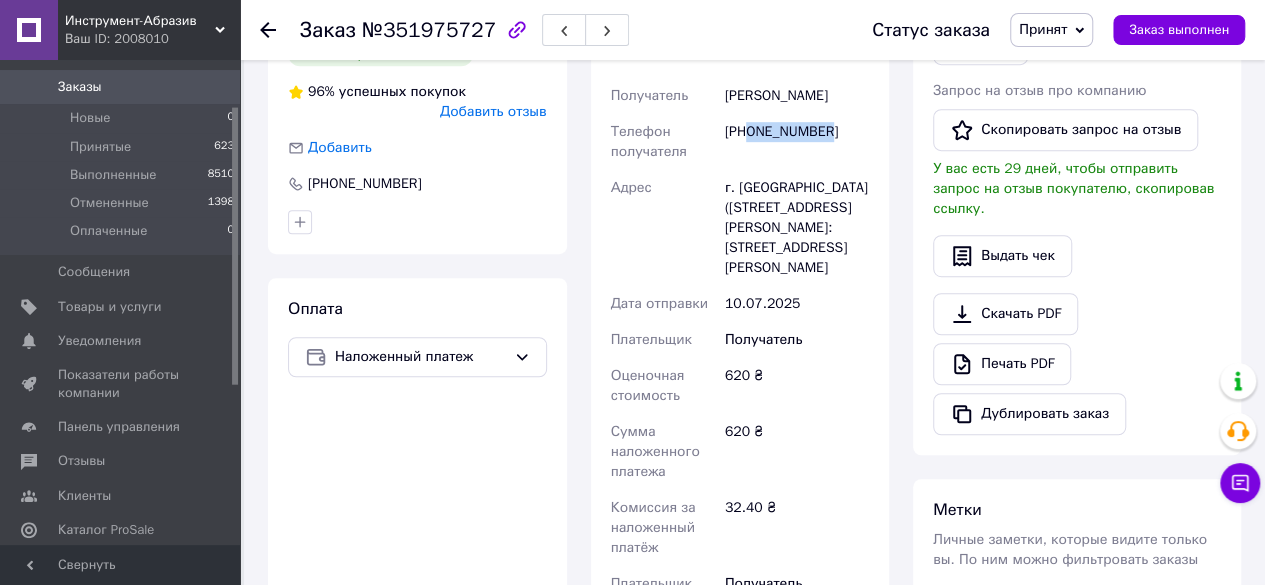 drag, startPoint x: 751, startPoint y: 95, endPoint x: 835, endPoint y: 98, distance: 84.05355 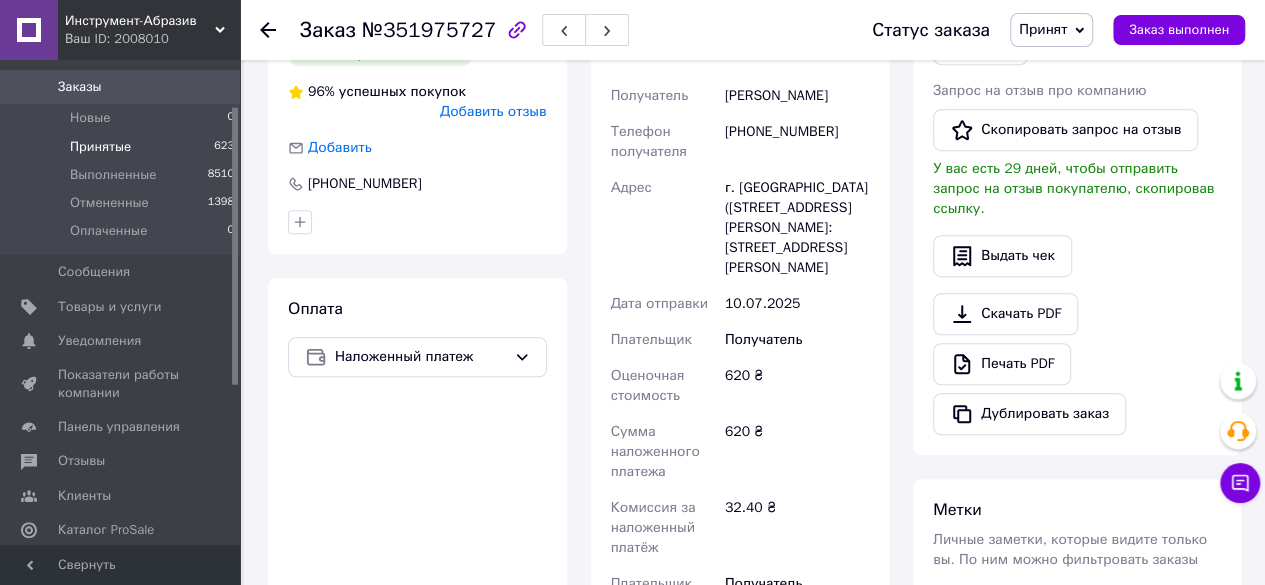 click on "Принятые 623" at bounding box center (123, 147) 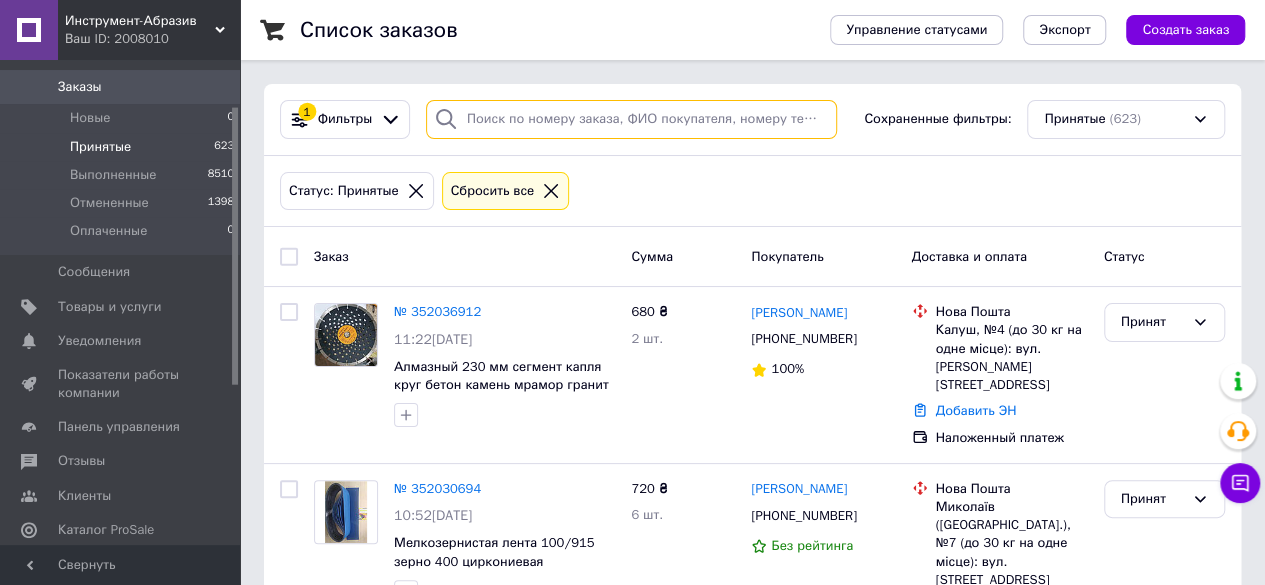 click at bounding box center [631, 119] 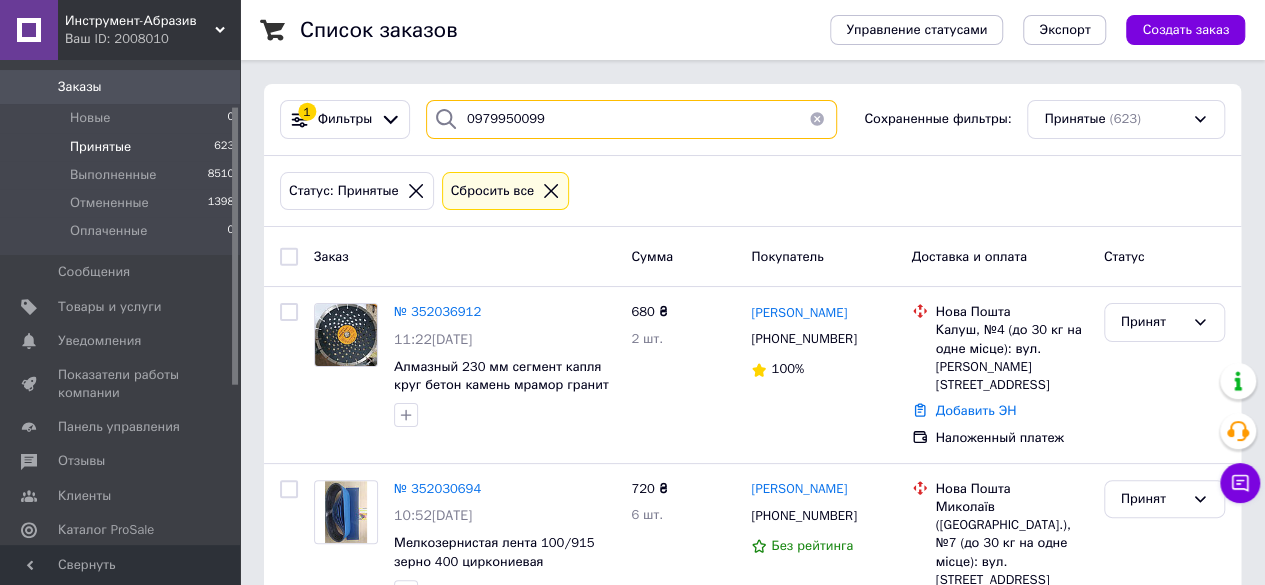 type on "0979950099" 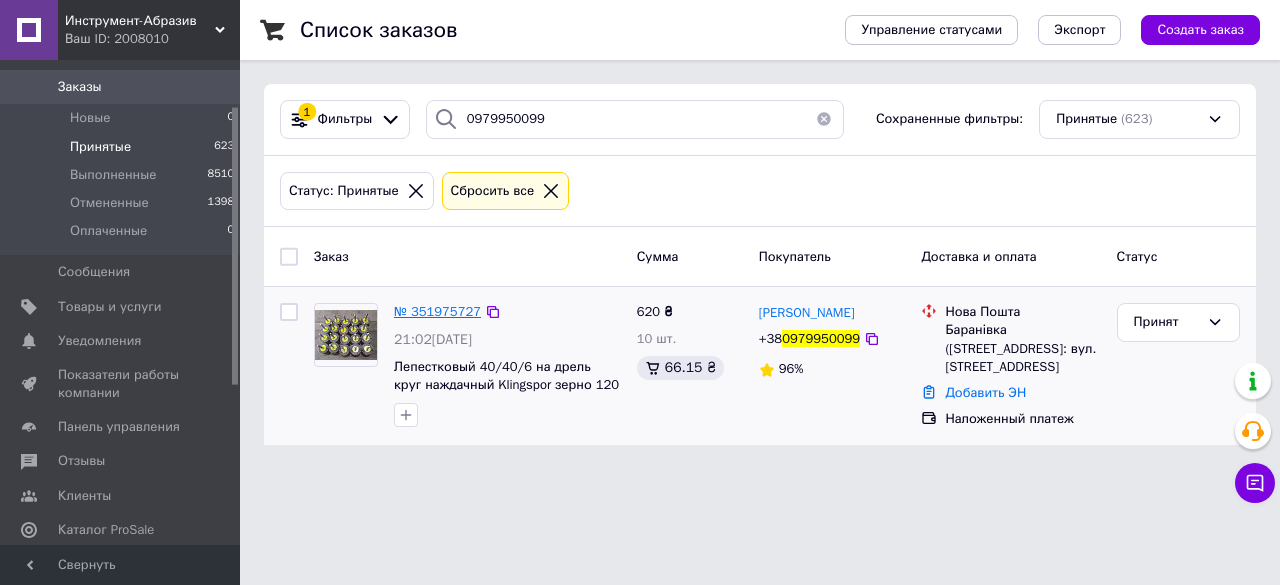 click on "№ 351975727" at bounding box center [437, 311] 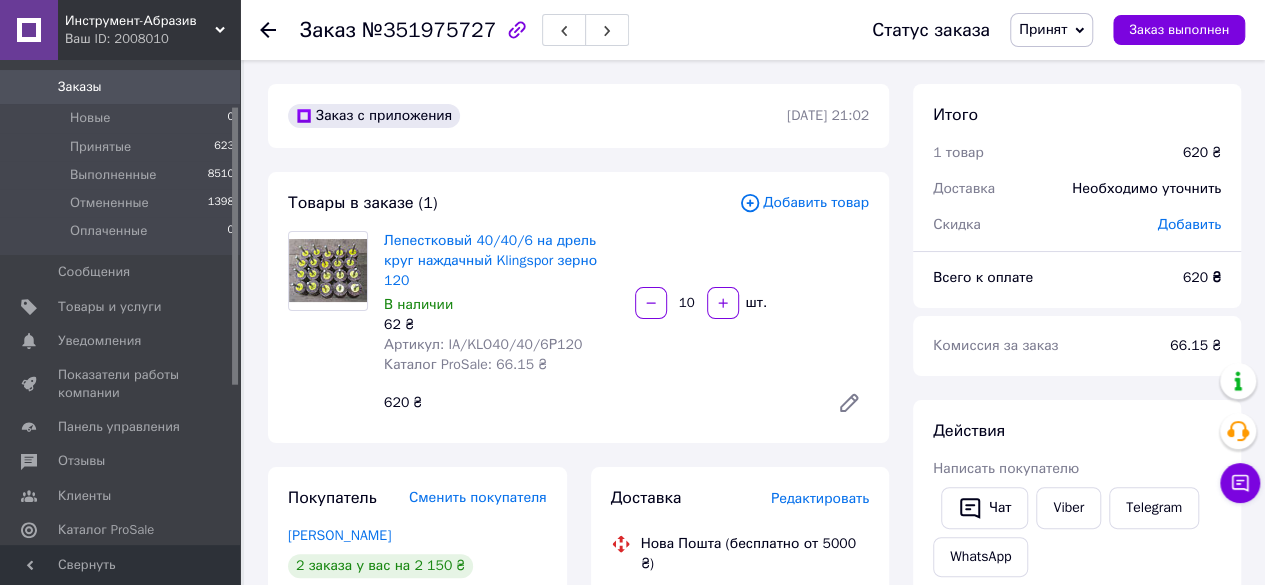 scroll, scrollTop: 512, scrollLeft: 0, axis: vertical 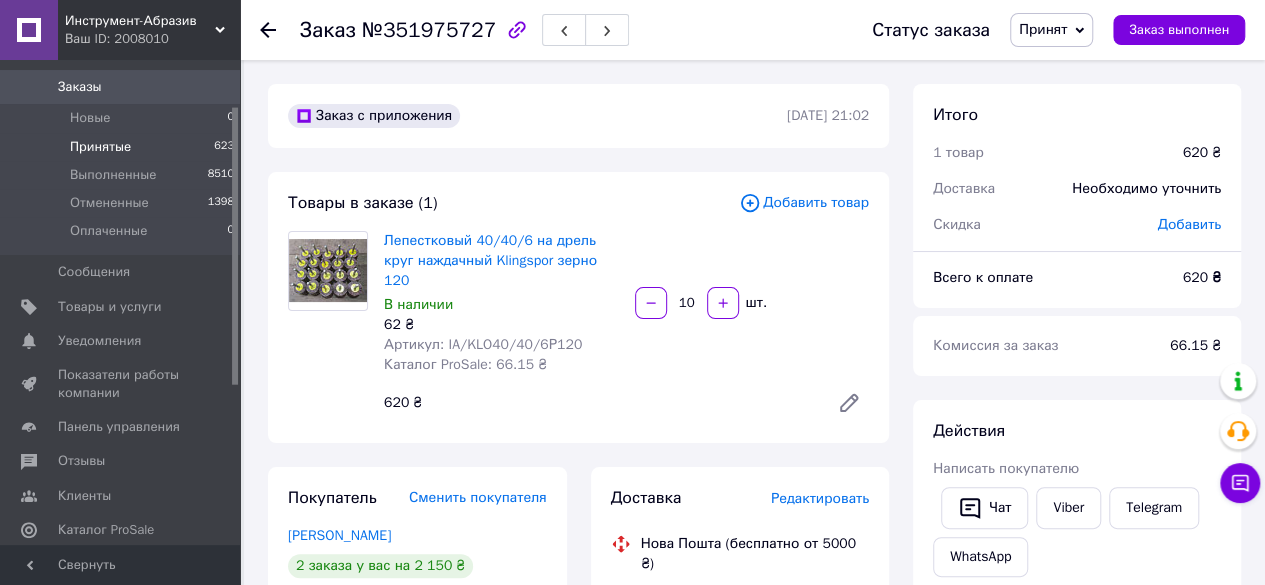 click on "Принятые 623" at bounding box center (123, 147) 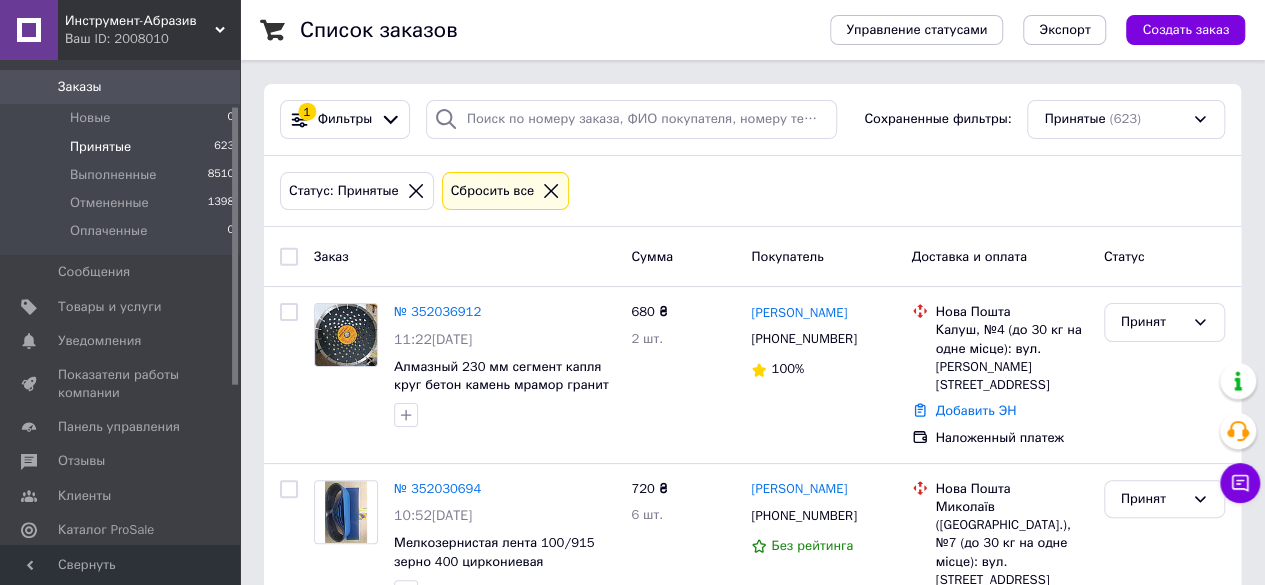 scroll, scrollTop: 512, scrollLeft: 0, axis: vertical 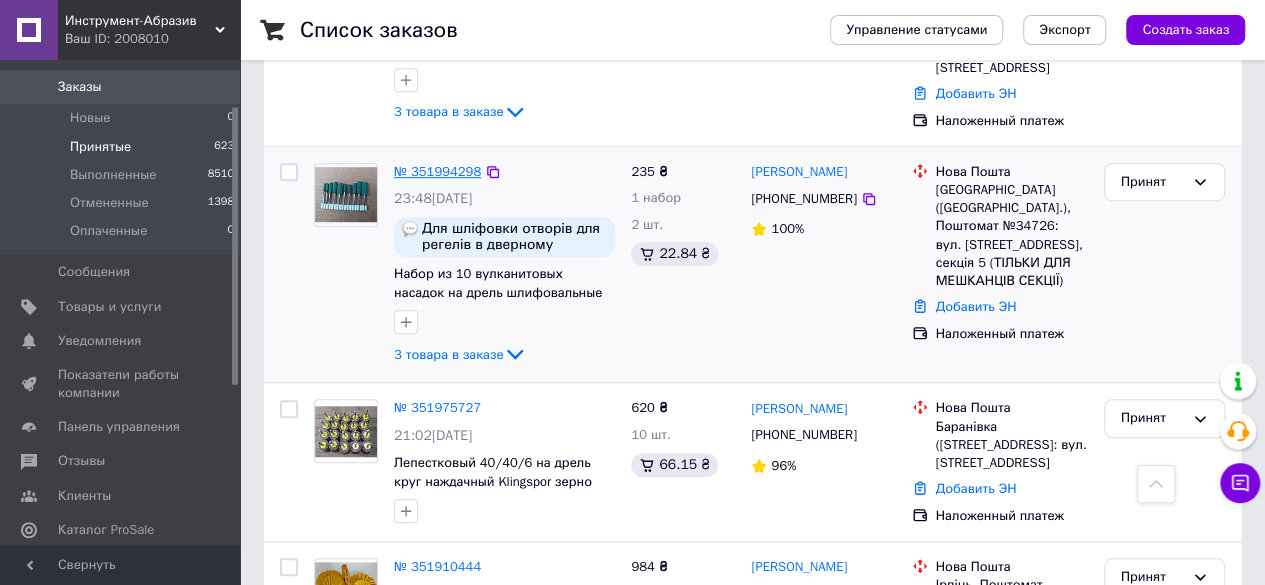 click on "№ 351994298" at bounding box center [437, 171] 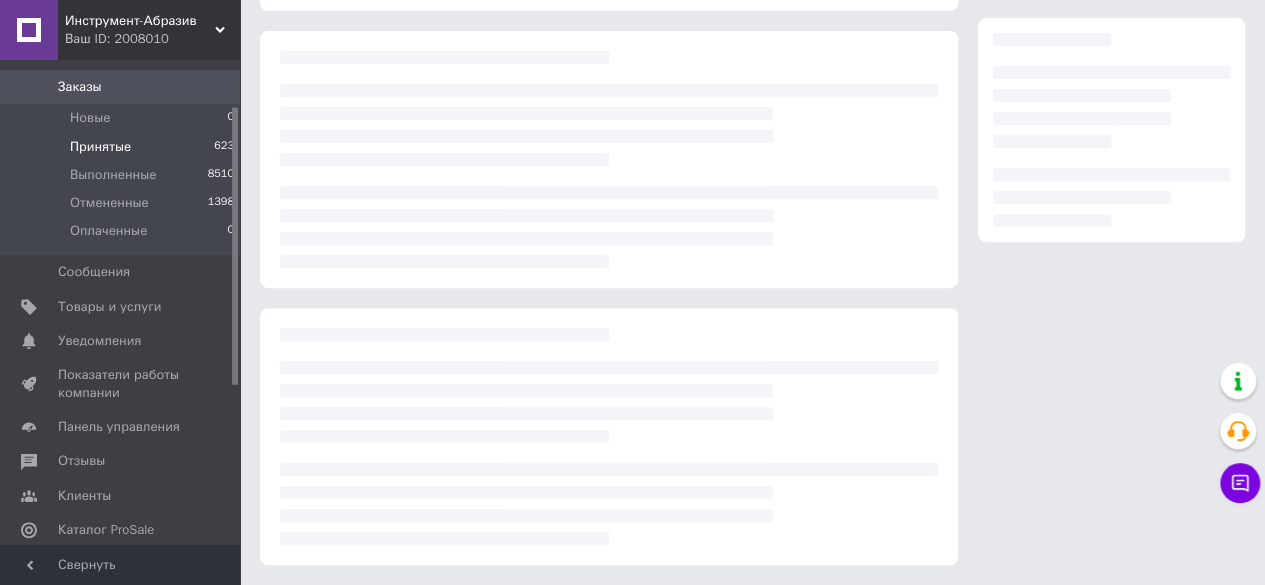 scroll, scrollTop: 328, scrollLeft: 0, axis: vertical 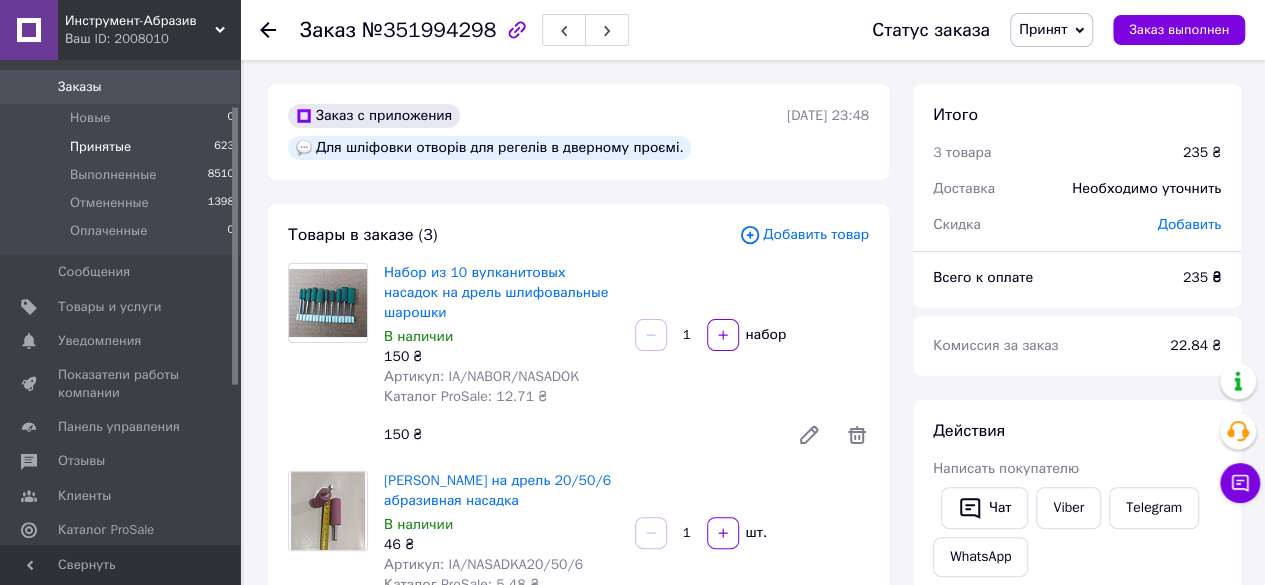 click on "Принятые" at bounding box center [100, 147] 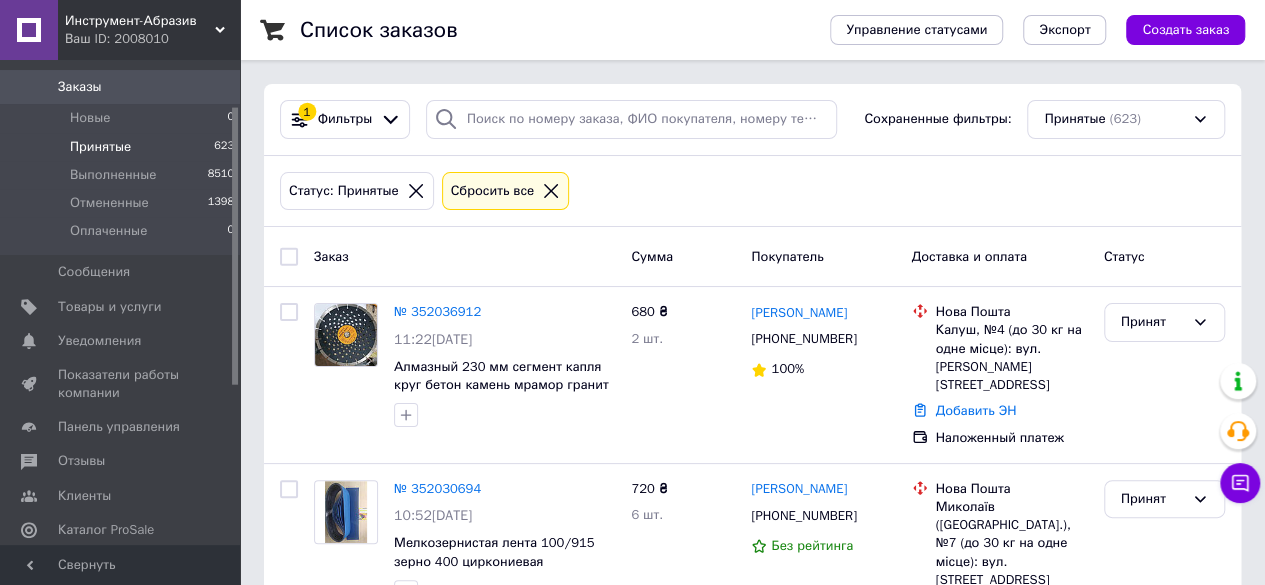 scroll, scrollTop: 120, scrollLeft: 0, axis: vertical 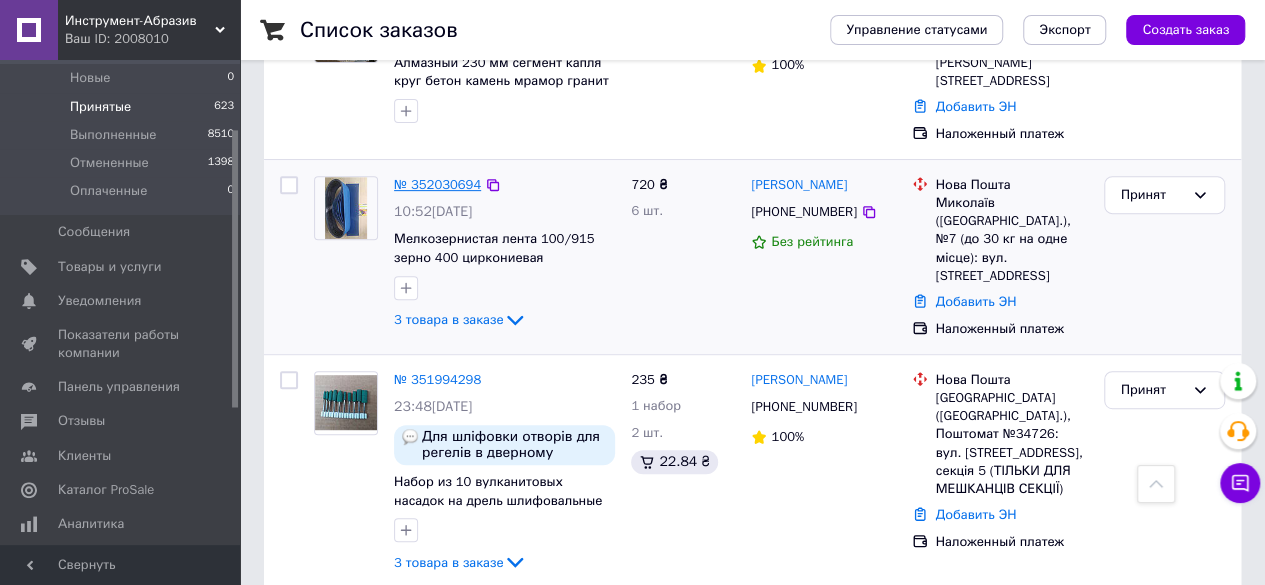 click on "№ 352030694" at bounding box center [437, 184] 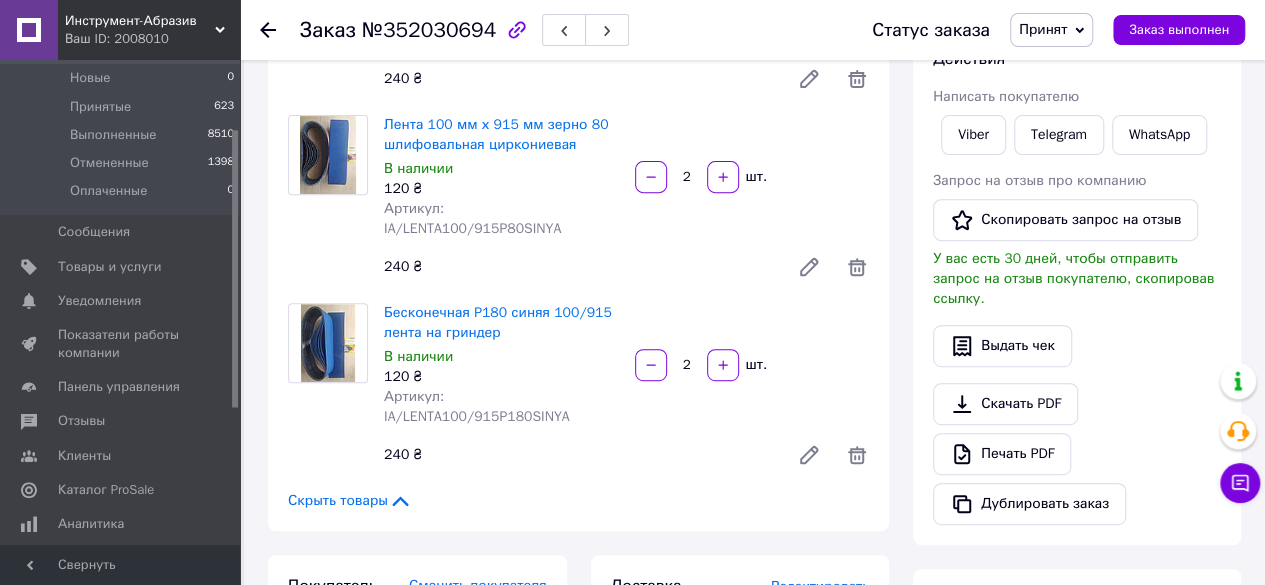 scroll, scrollTop: 0, scrollLeft: 0, axis: both 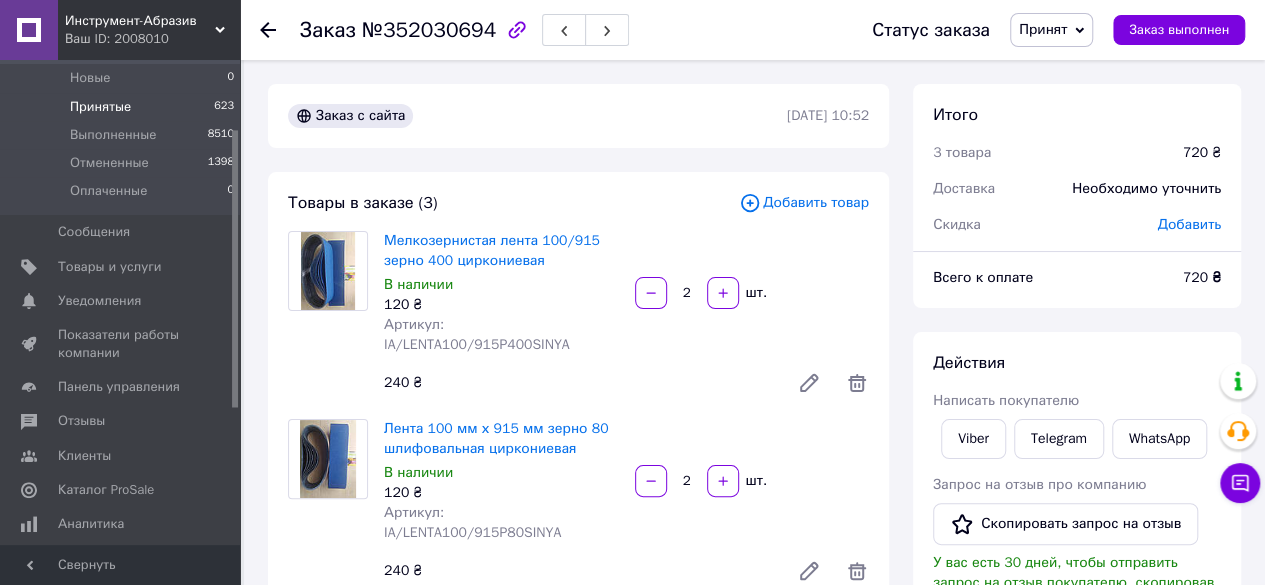 click on "623" at bounding box center (224, 107) 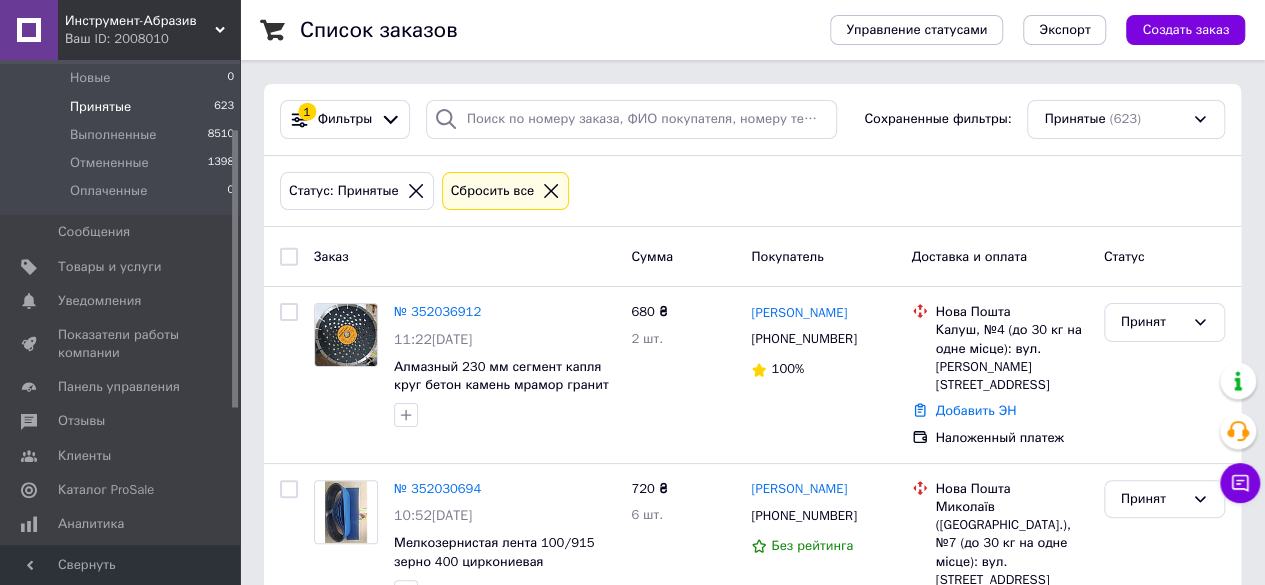 click on "Принятые 623" at bounding box center (123, 107) 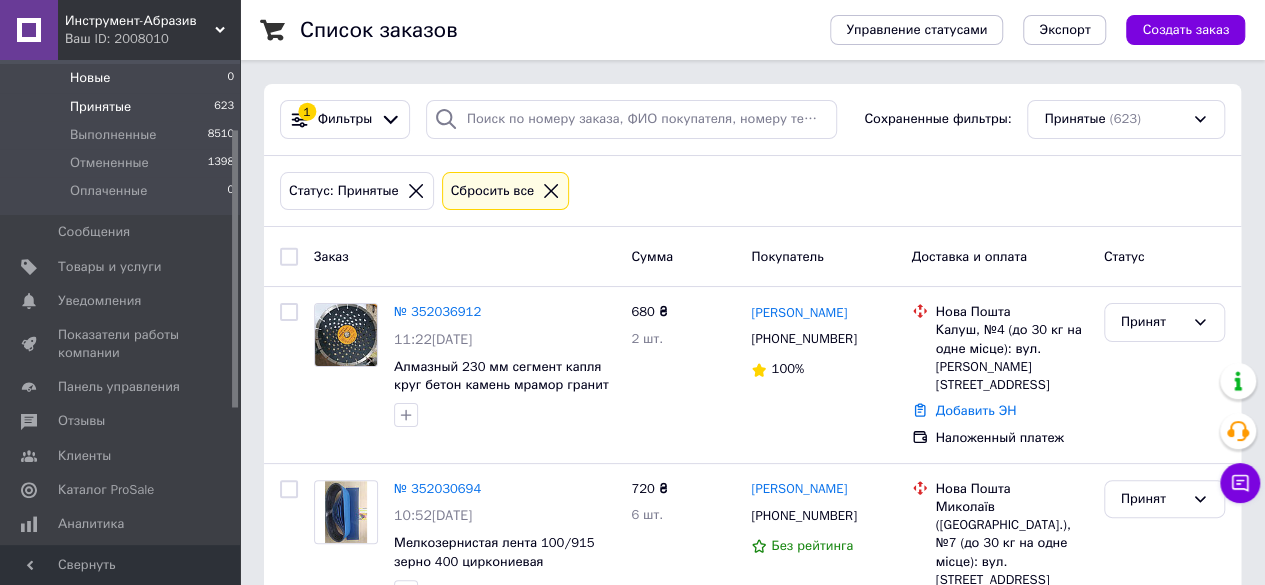 click on "Новые 0" at bounding box center [123, 78] 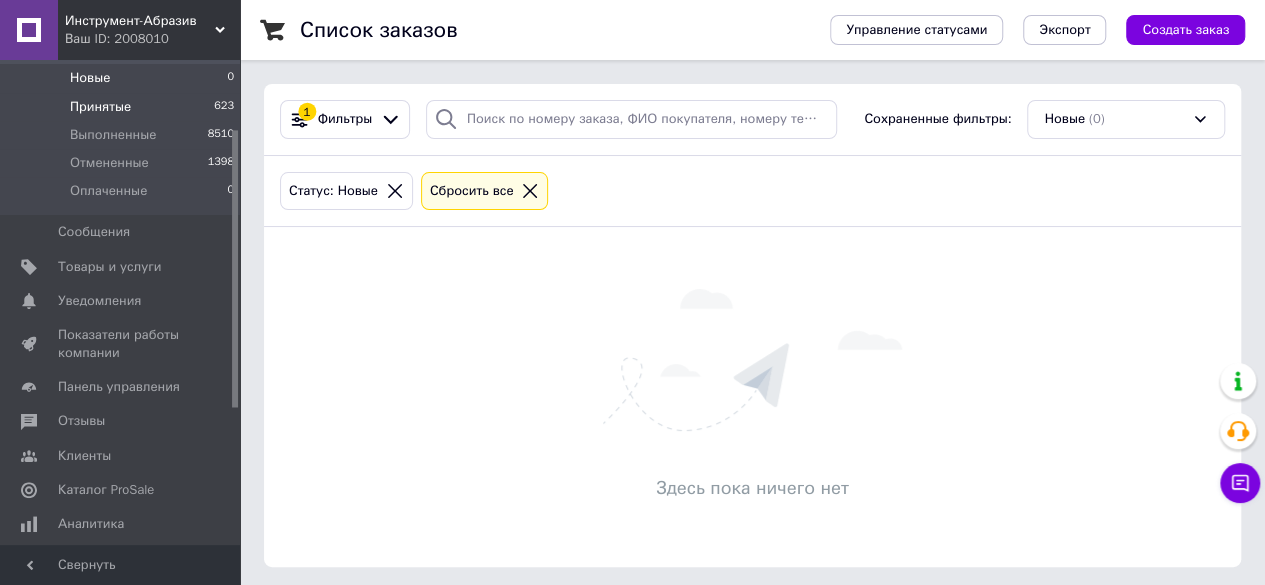 click on "Принятые 623" at bounding box center (123, 107) 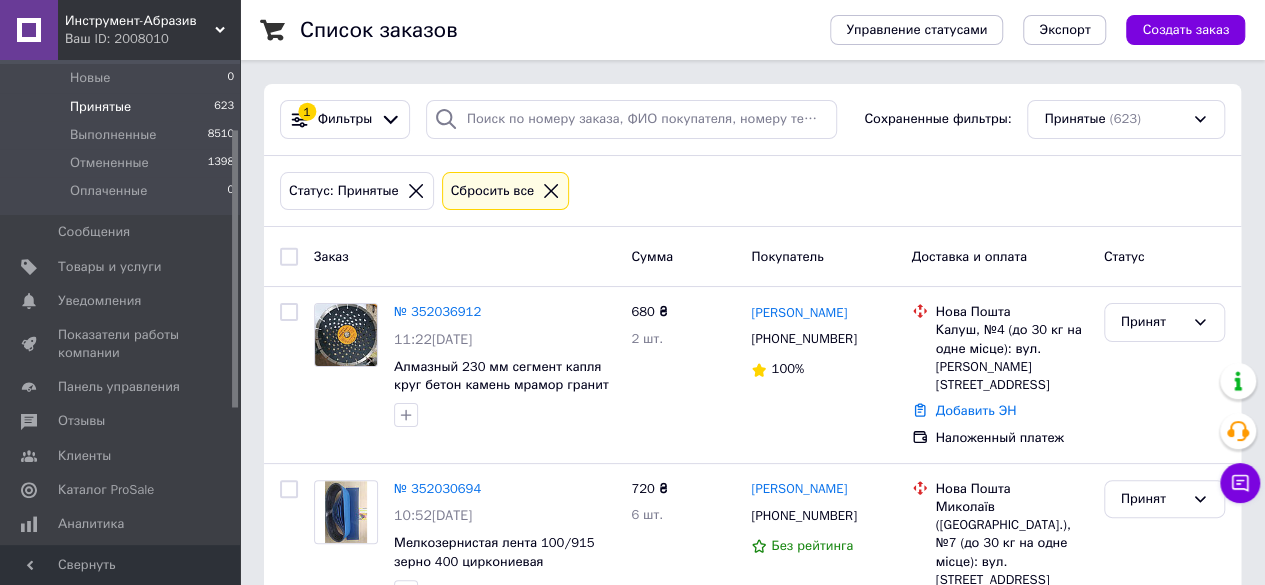 scroll, scrollTop: 512, scrollLeft: 0, axis: vertical 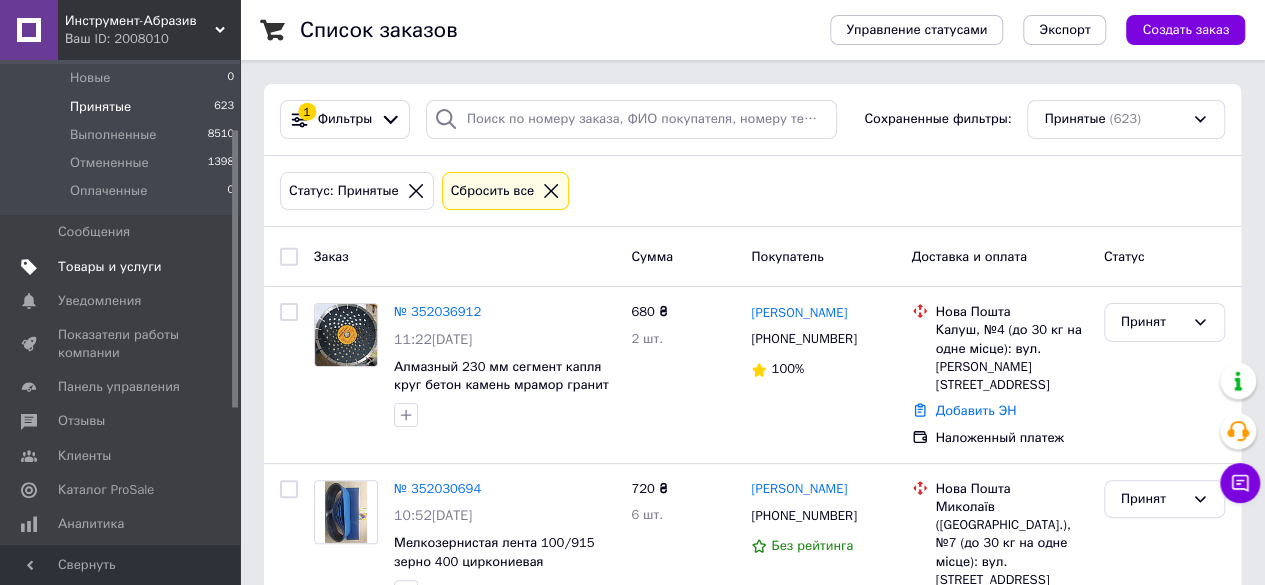 click on "Товары и услуги" at bounding box center (110, 267) 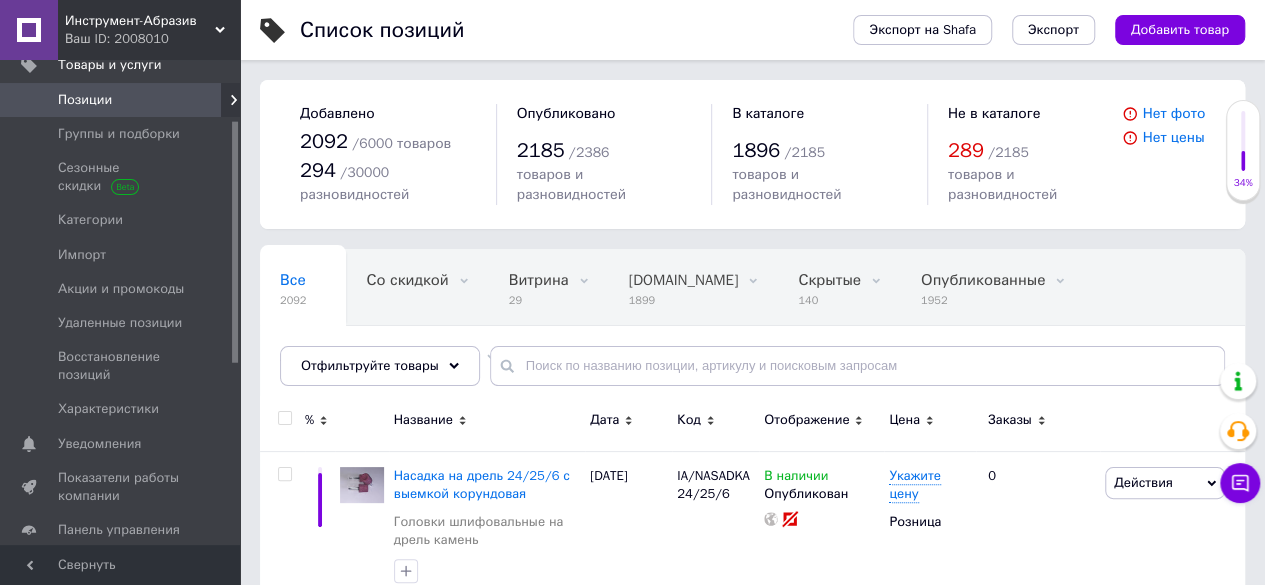 drag, startPoint x: 471, startPoint y: 241, endPoint x: 648, endPoint y: 424, distance: 254.5938 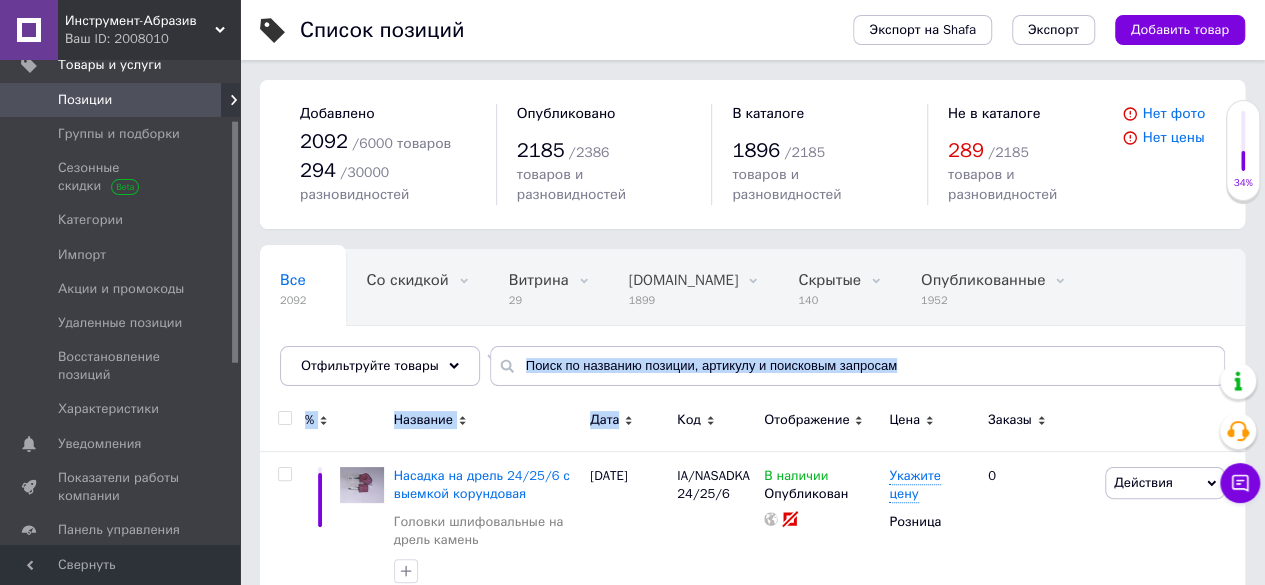 scroll, scrollTop: 512, scrollLeft: 0, axis: vertical 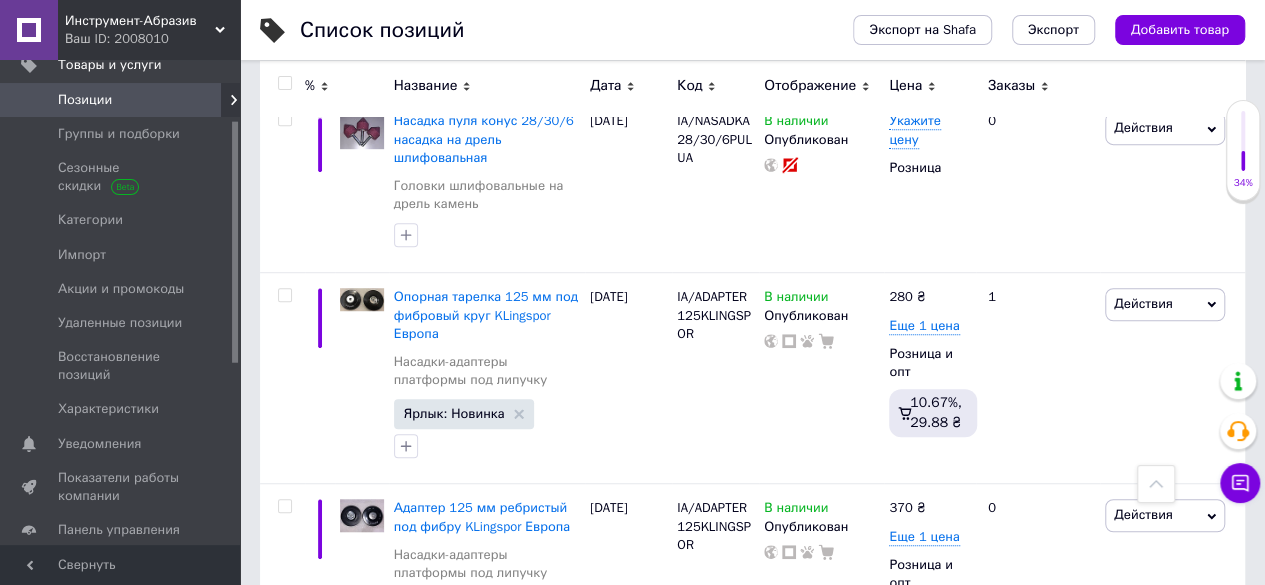 click at bounding box center [212, 100] 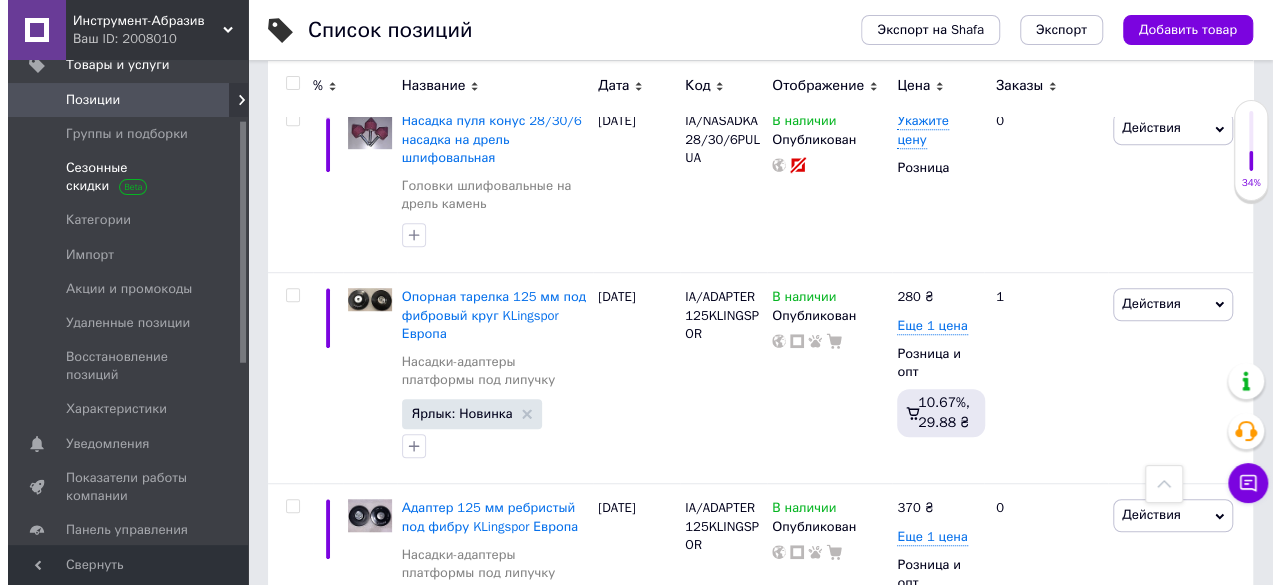 scroll, scrollTop: 0, scrollLeft: 0, axis: both 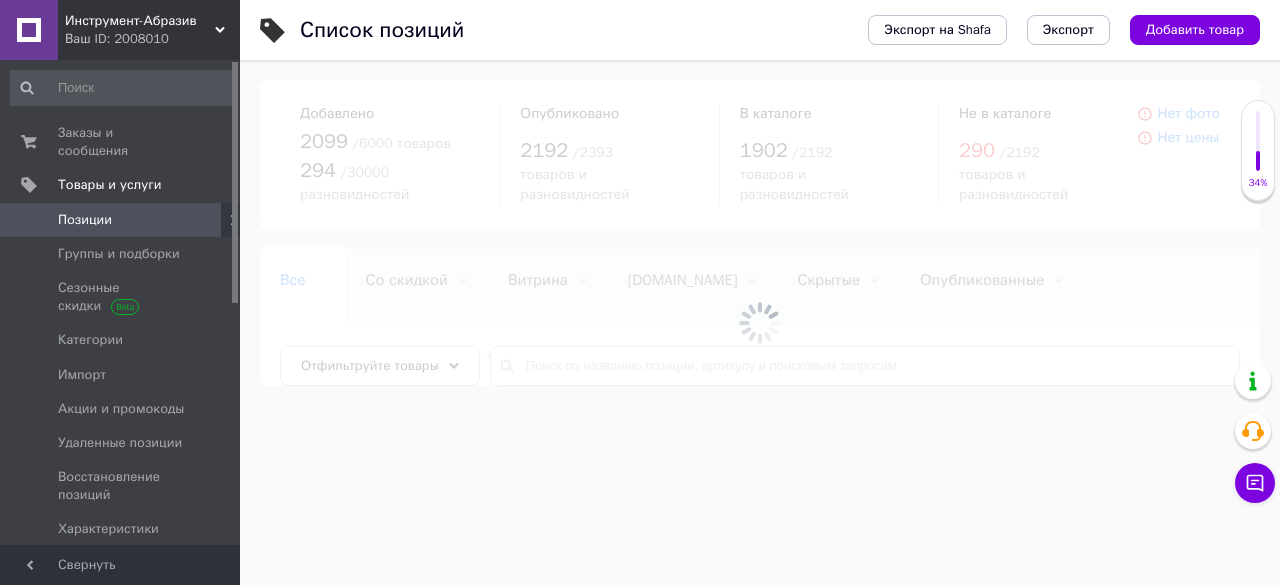 drag, startPoint x: 232, startPoint y: 165, endPoint x: 286, endPoint y: 5, distance: 168.8668 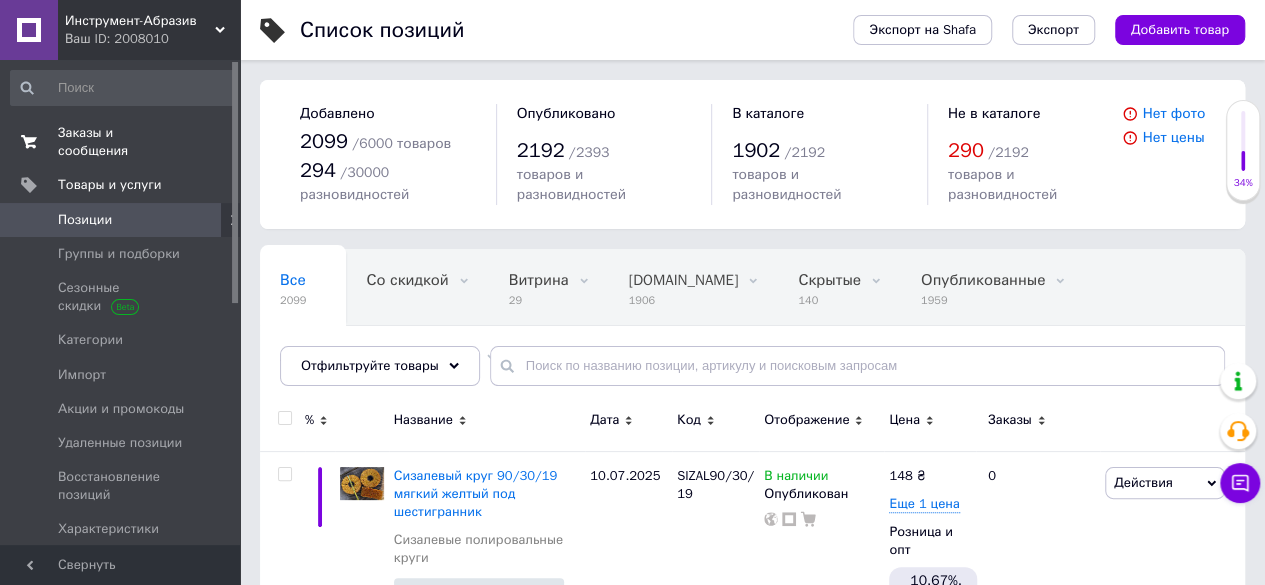 click on "Заказы и сообщения" at bounding box center [121, 142] 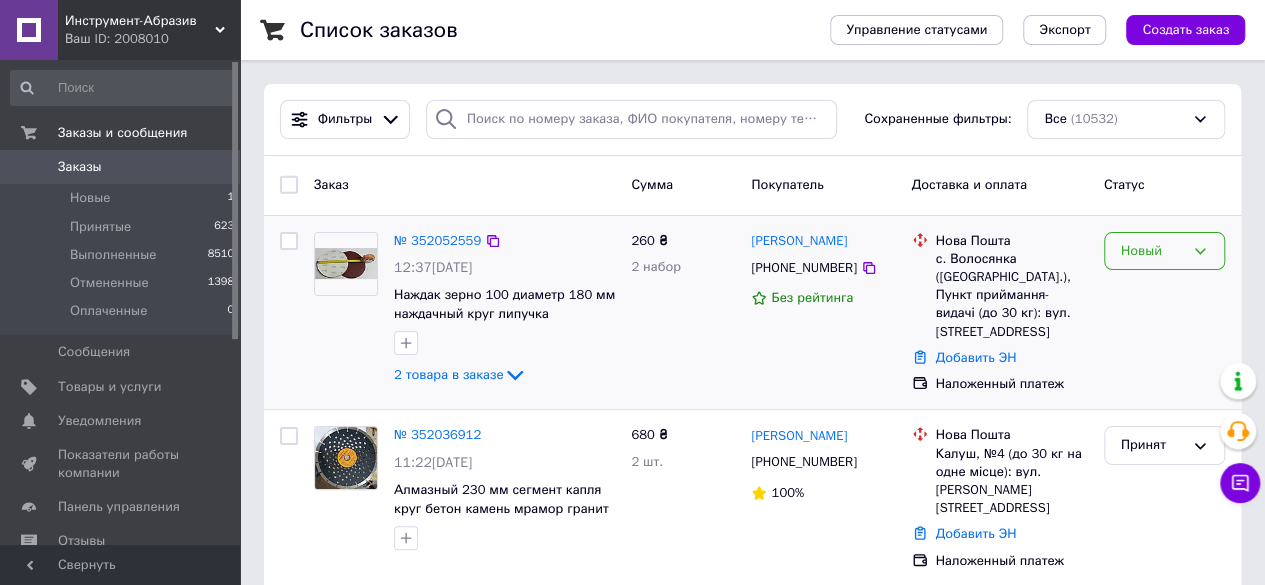 click on "Новый" at bounding box center [1164, 251] 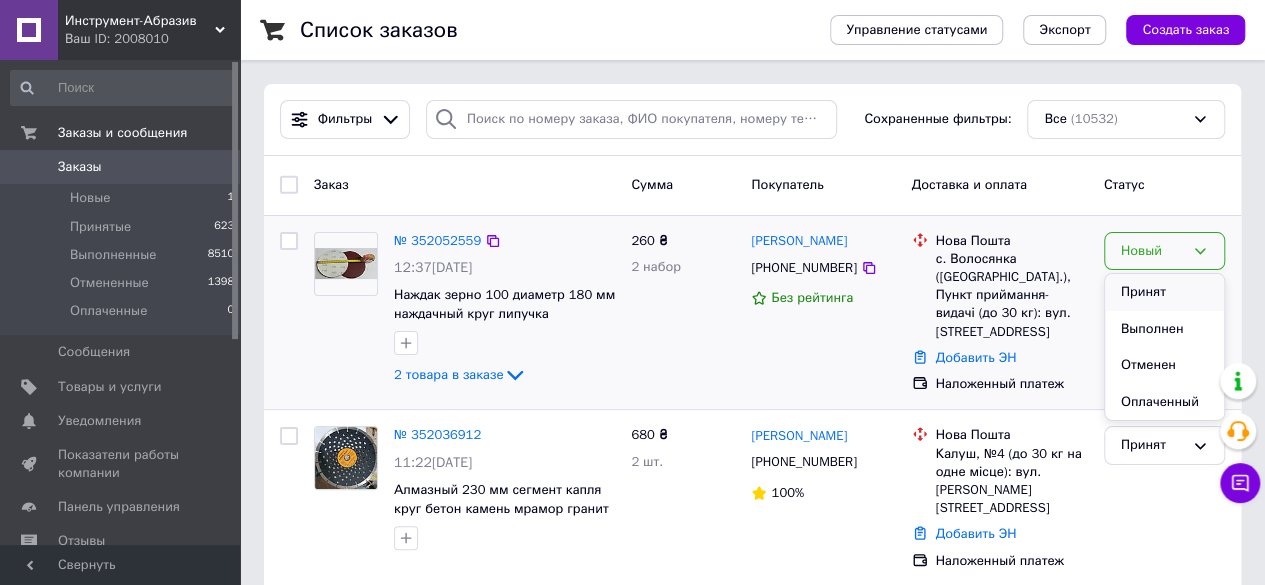 click on "Принят" at bounding box center [1164, 292] 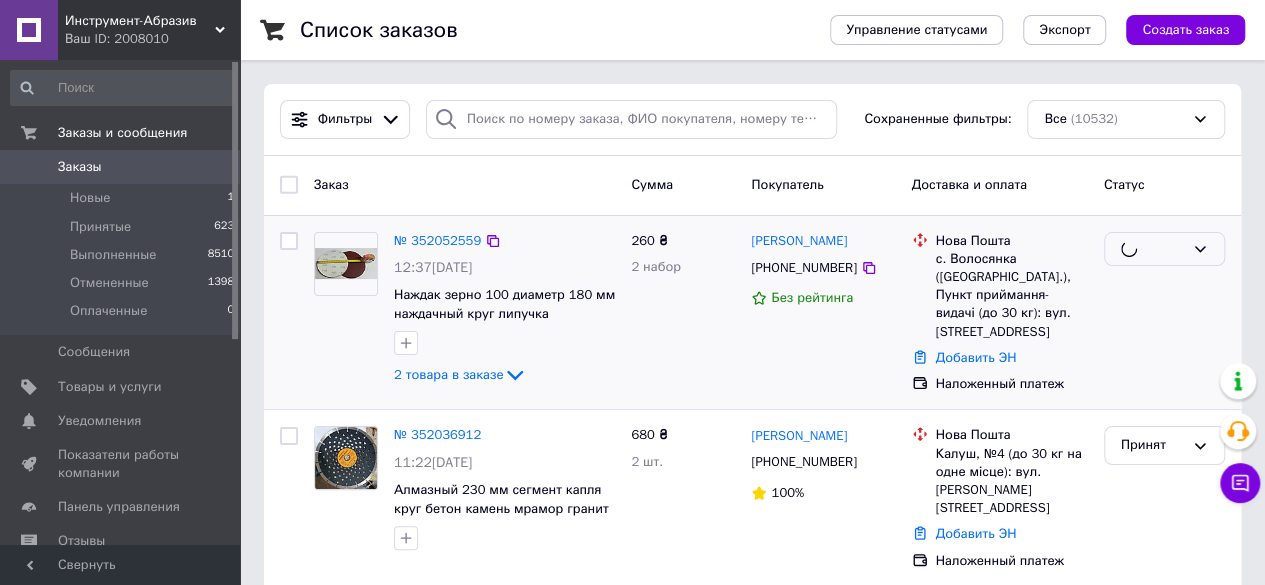 scroll, scrollTop: 512, scrollLeft: 0, axis: vertical 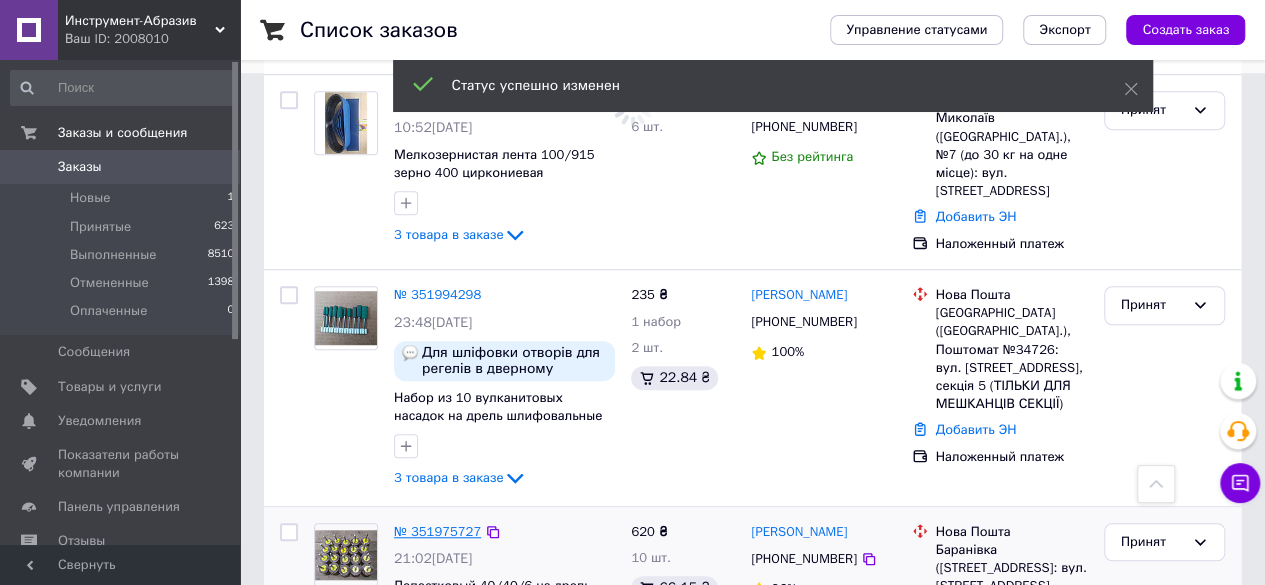 click on "№ 351975727" at bounding box center (437, 531) 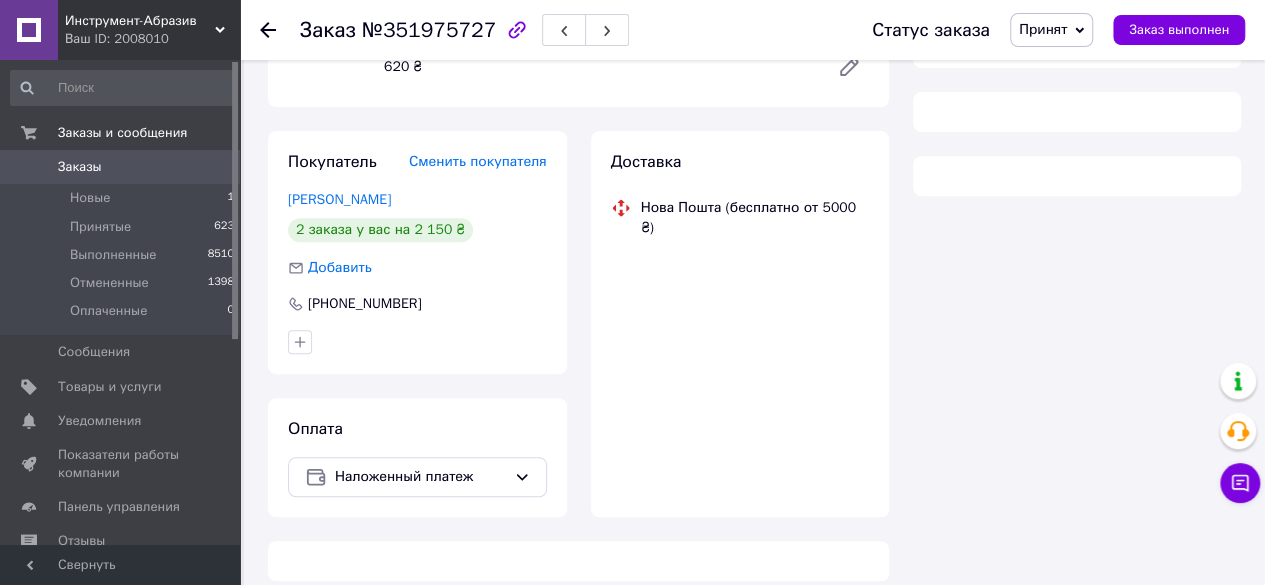 scroll, scrollTop: 512, scrollLeft: 0, axis: vertical 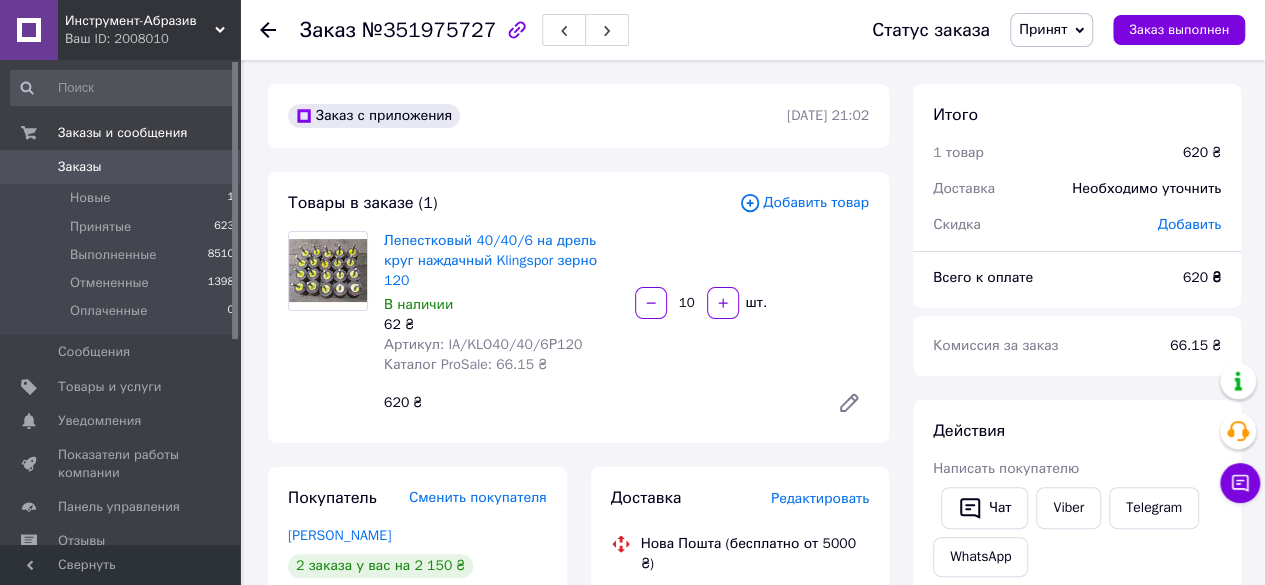 click on "Добавить товар" at bounding box center [804, 203] 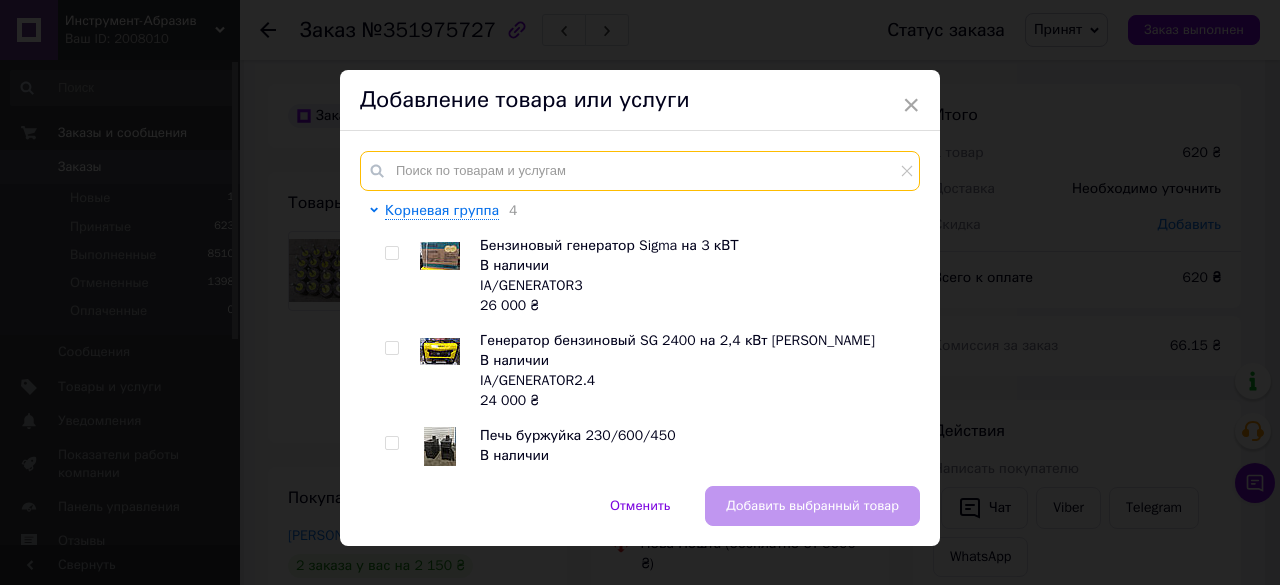click at bounding box center [640, 171] 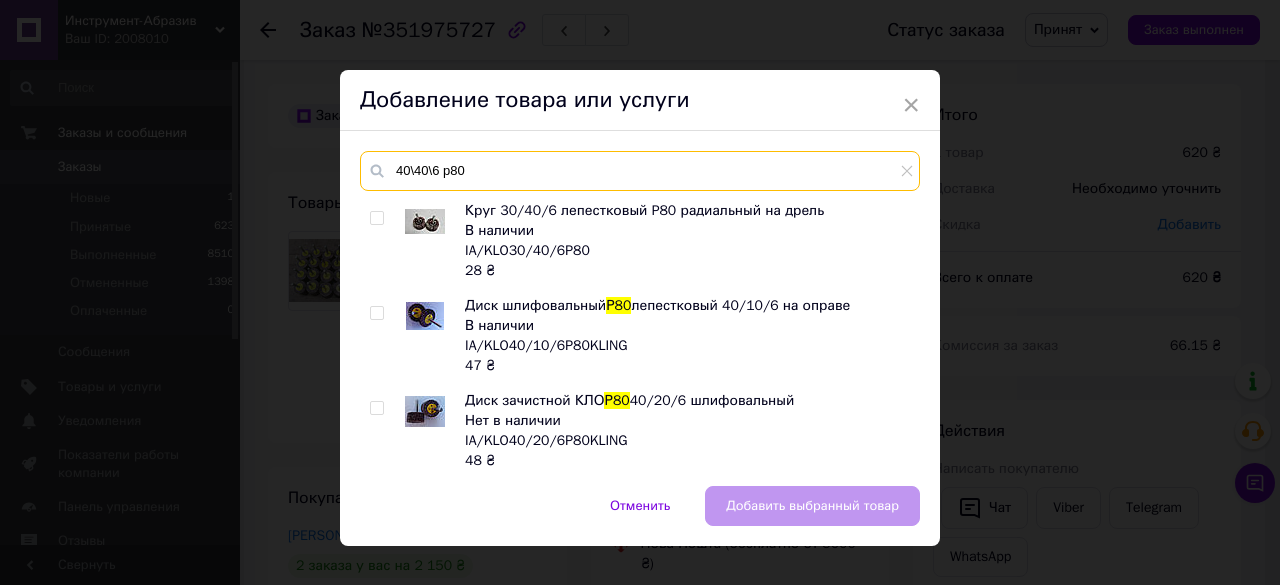scroll, scrollTop: 100, scrollLeft: 0, axis: vertical 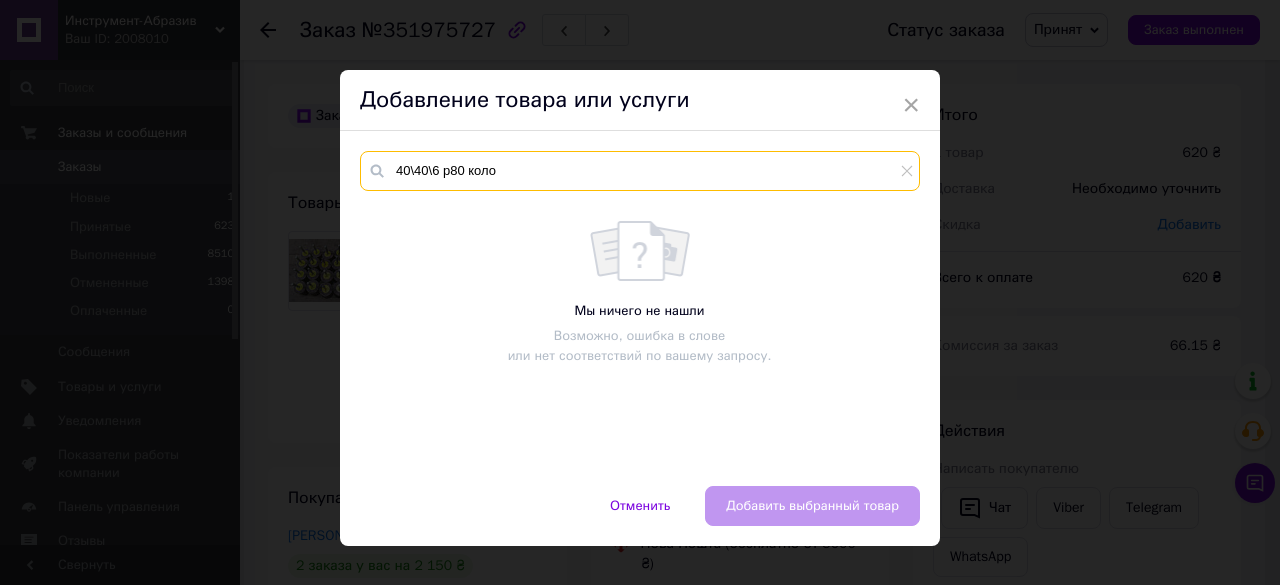 click on "40\40\6 р80 коло" at bounding box center [640, 171] 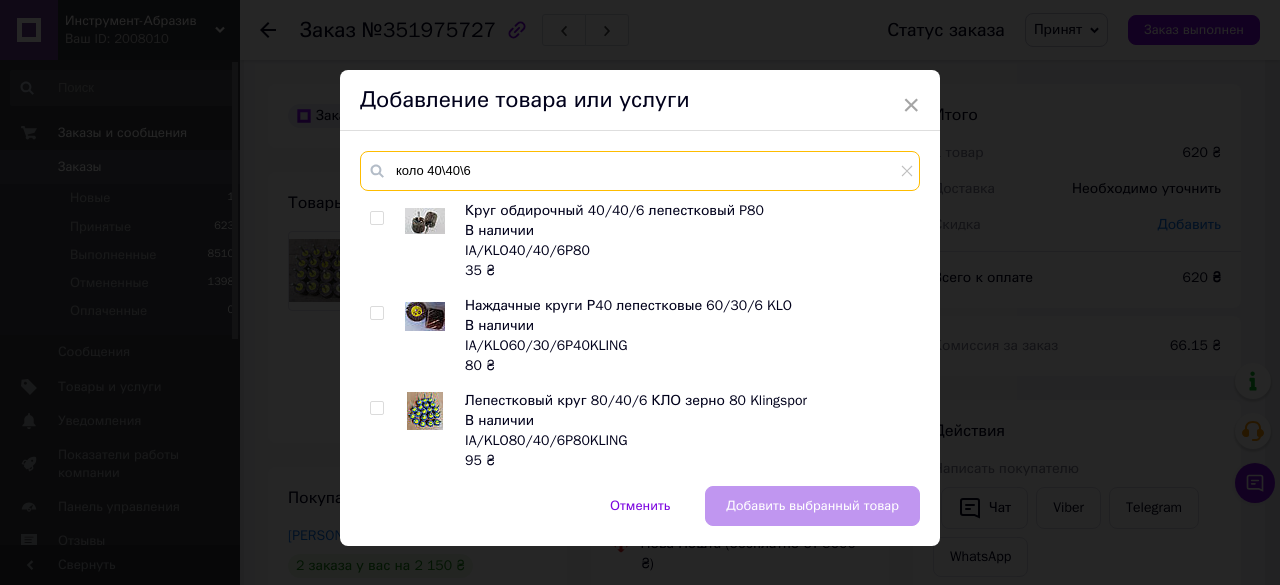type on "коло 40\40\6" 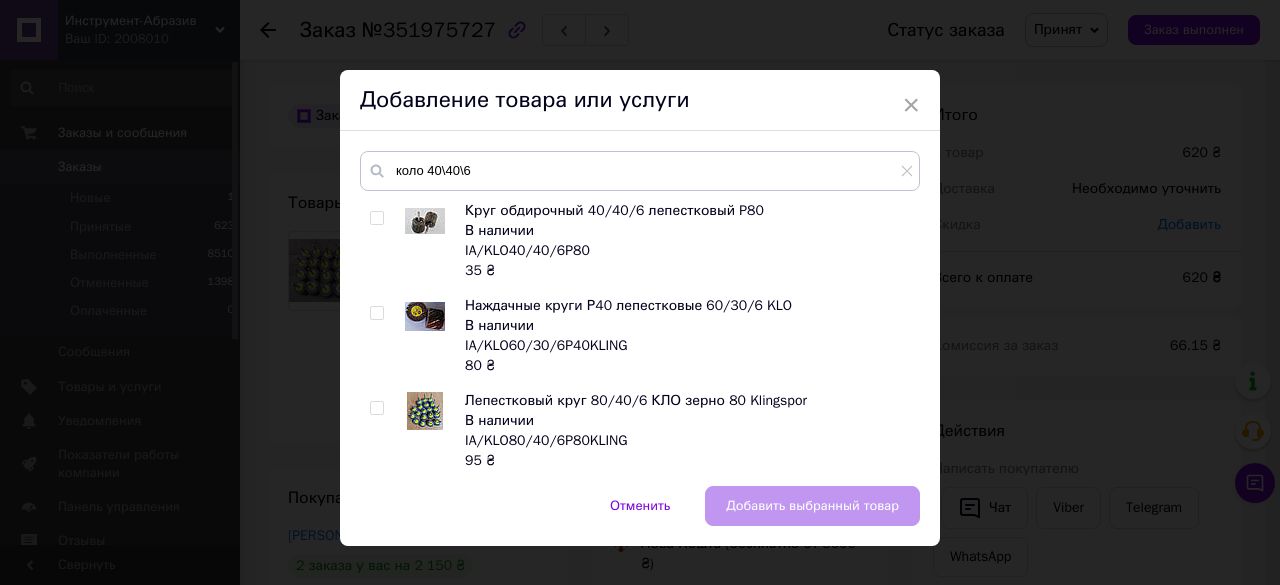 click at bounding box center [376, 218] 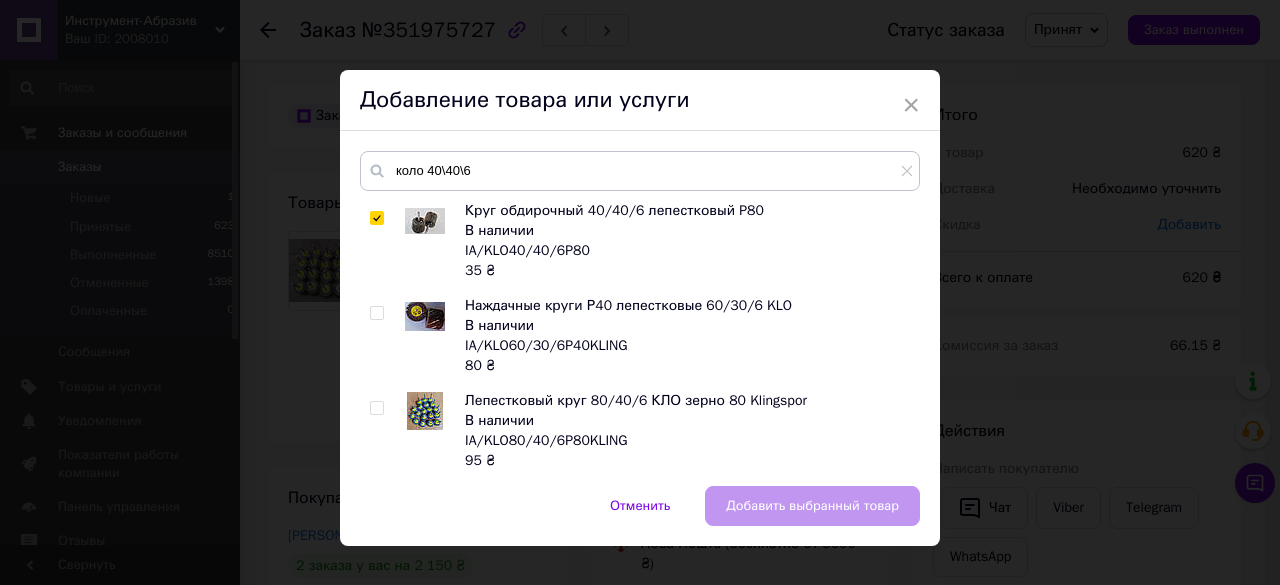 checkbox on "true" 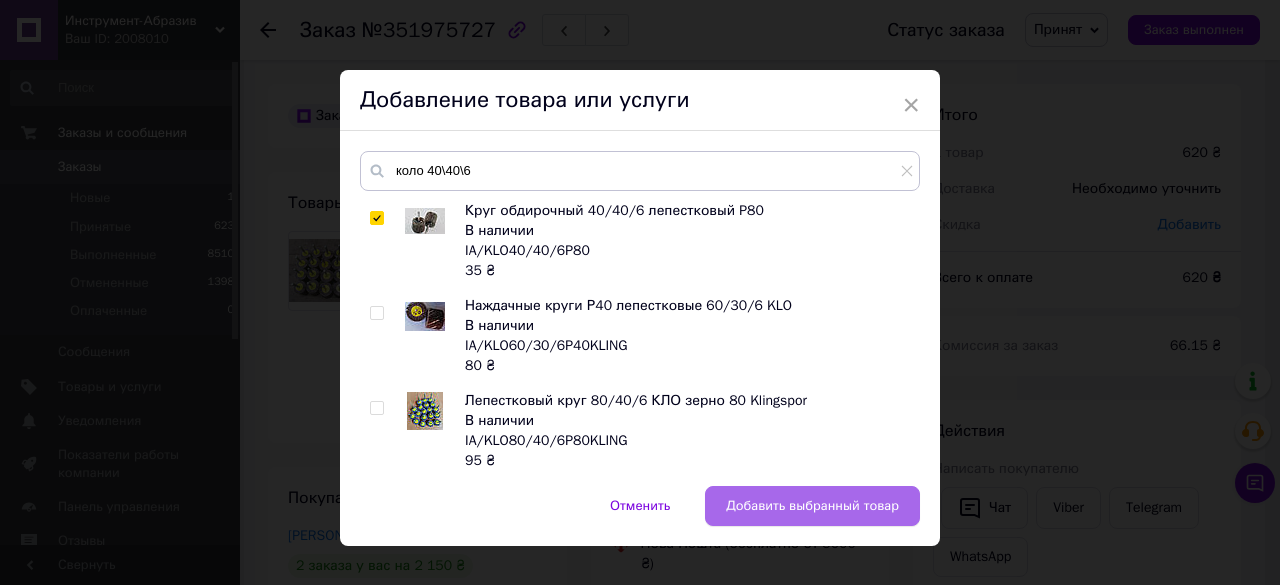 click on "Добавить выбранный товар" at bounding box center (812, 506) 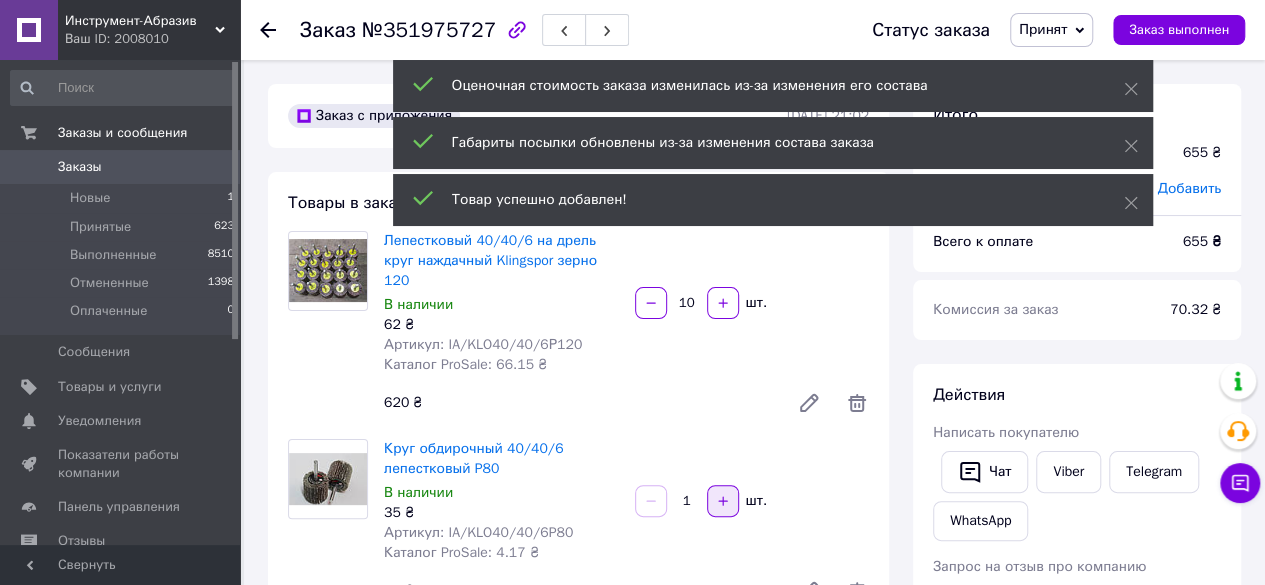 click 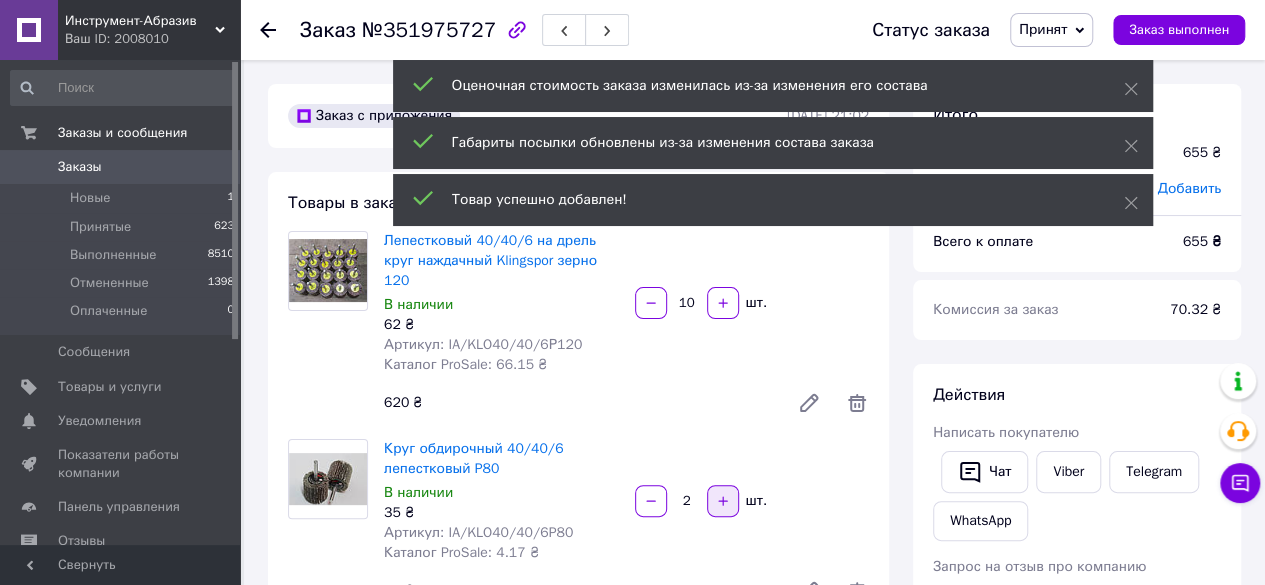 click 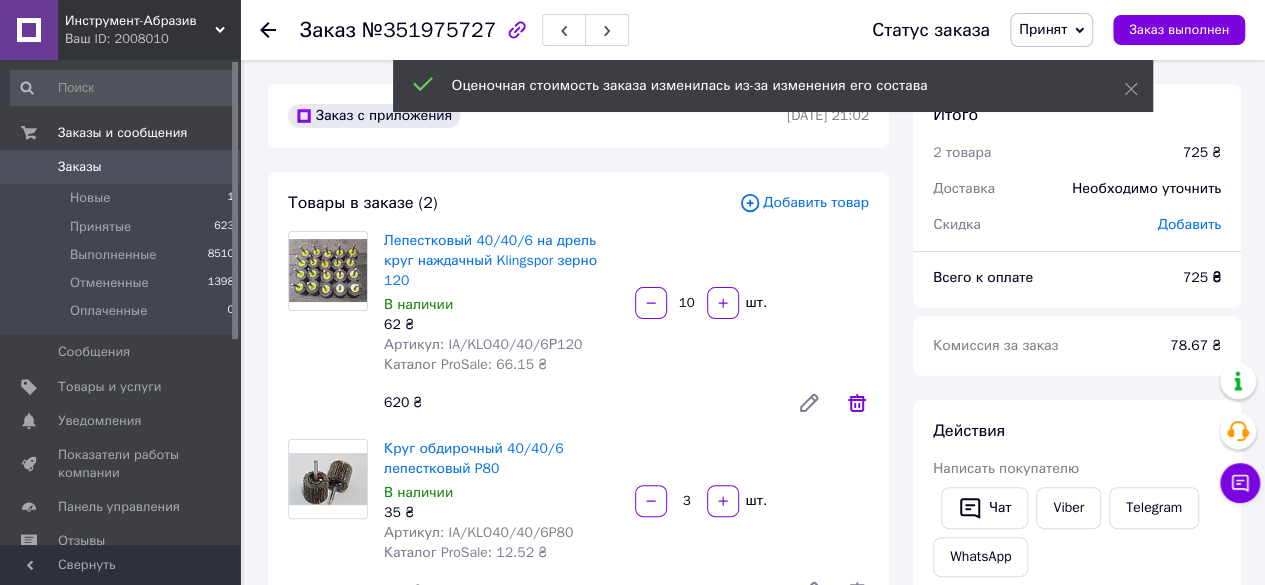 click 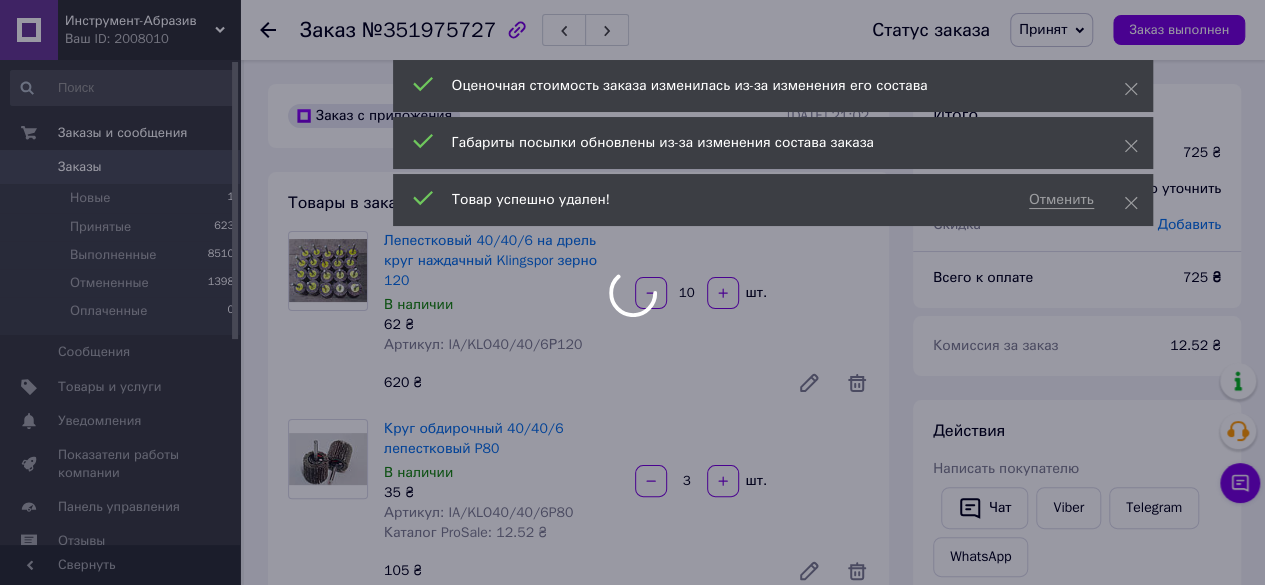 type on "3" 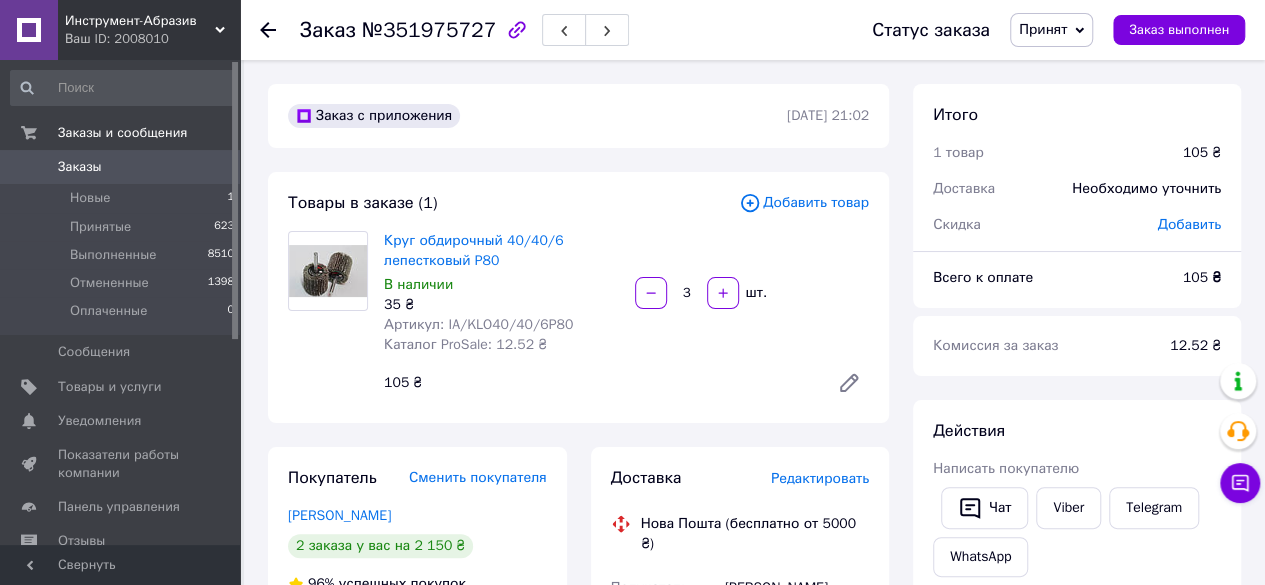 click on "Добавить товар" at bounding box center [804, 203] 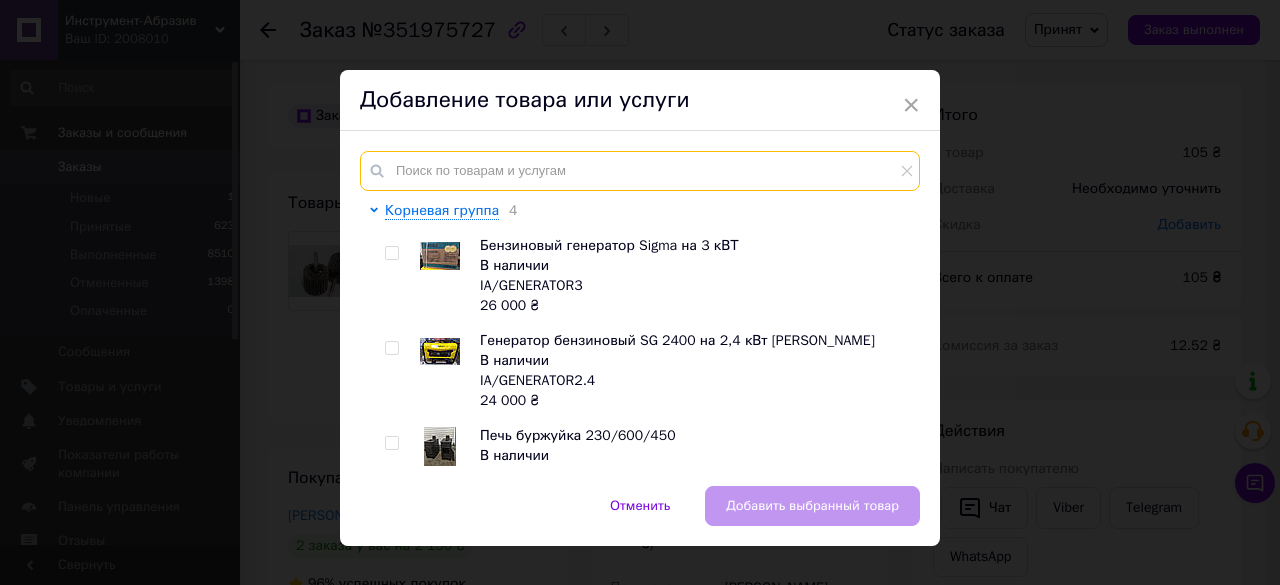 click at bounding box center (640, 171) 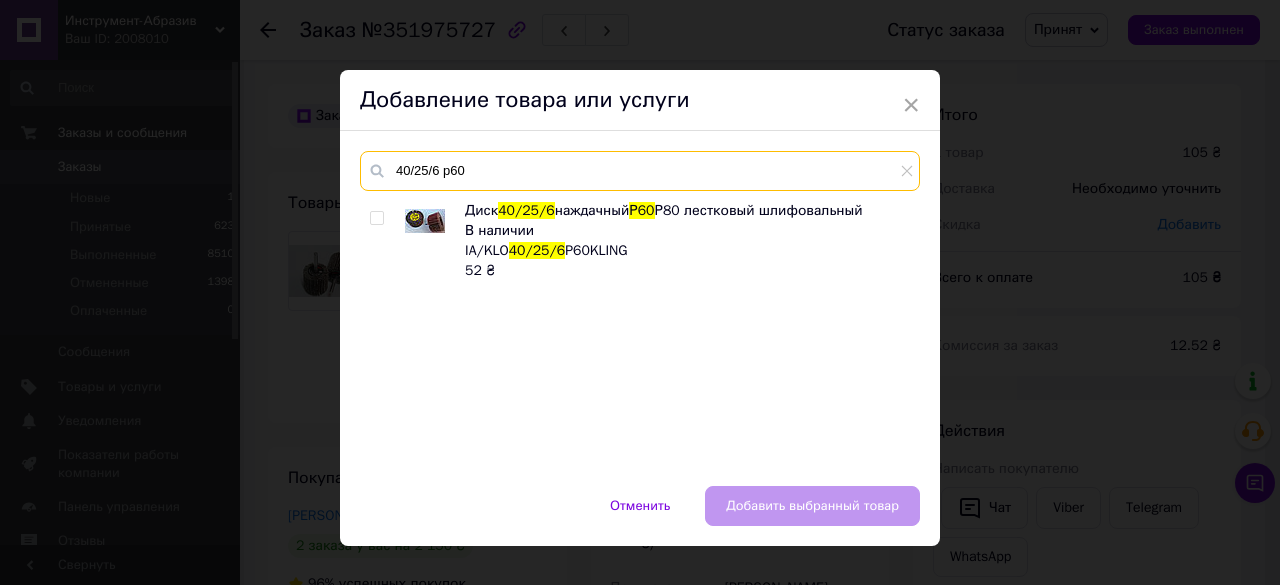 type on "40/25/6 р60" 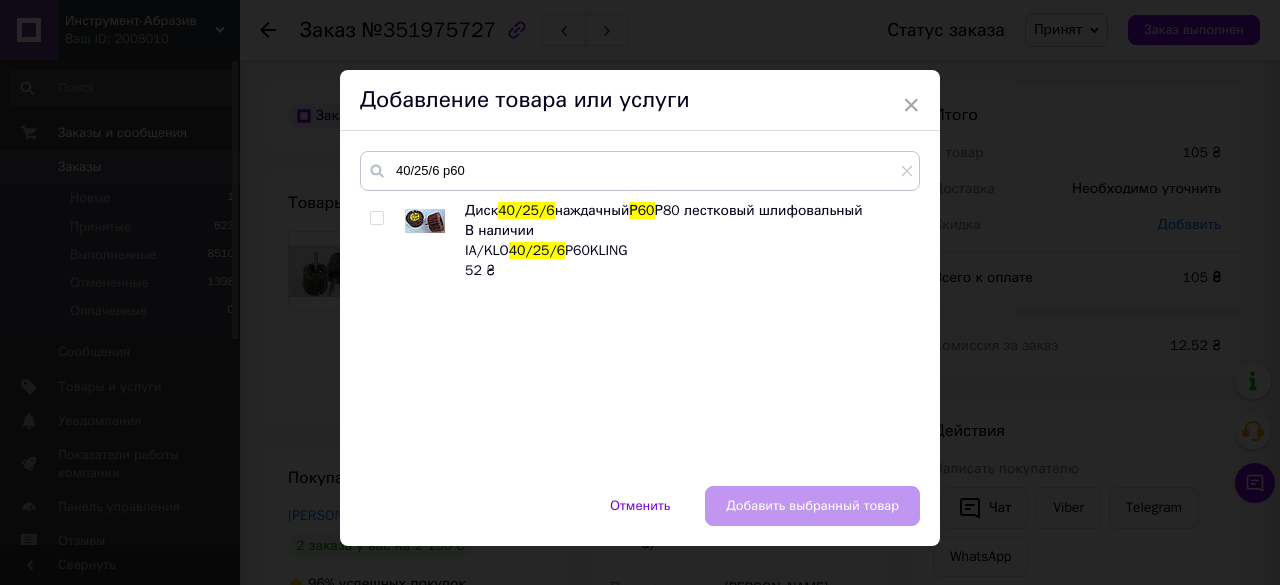 click at bounding box center (376, 218) 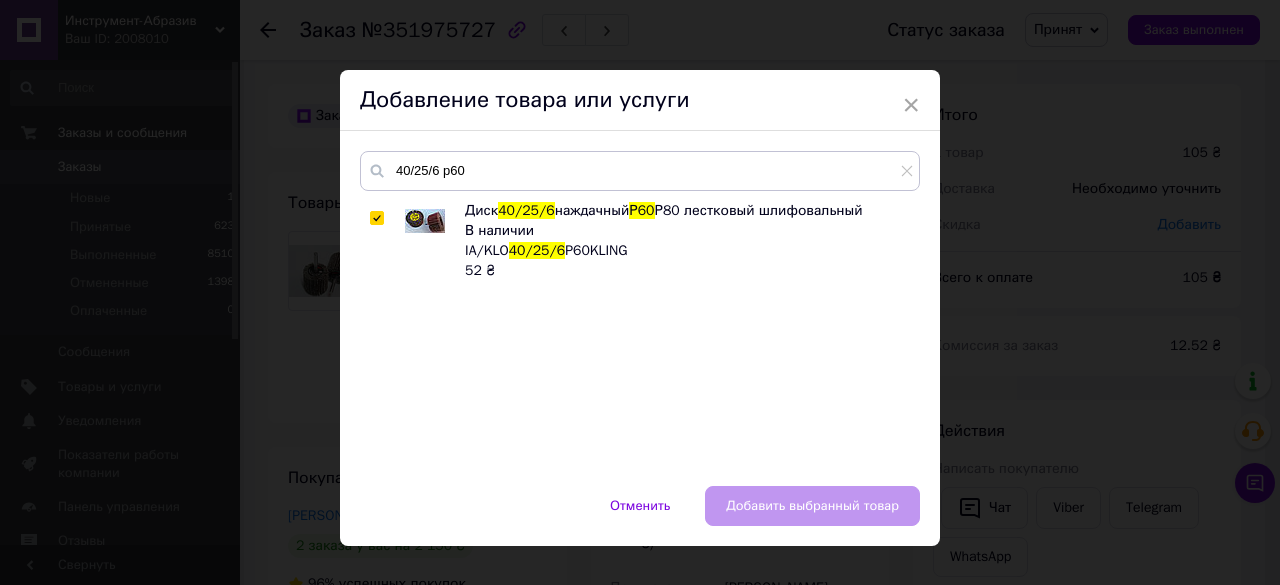 checkbox on "true" 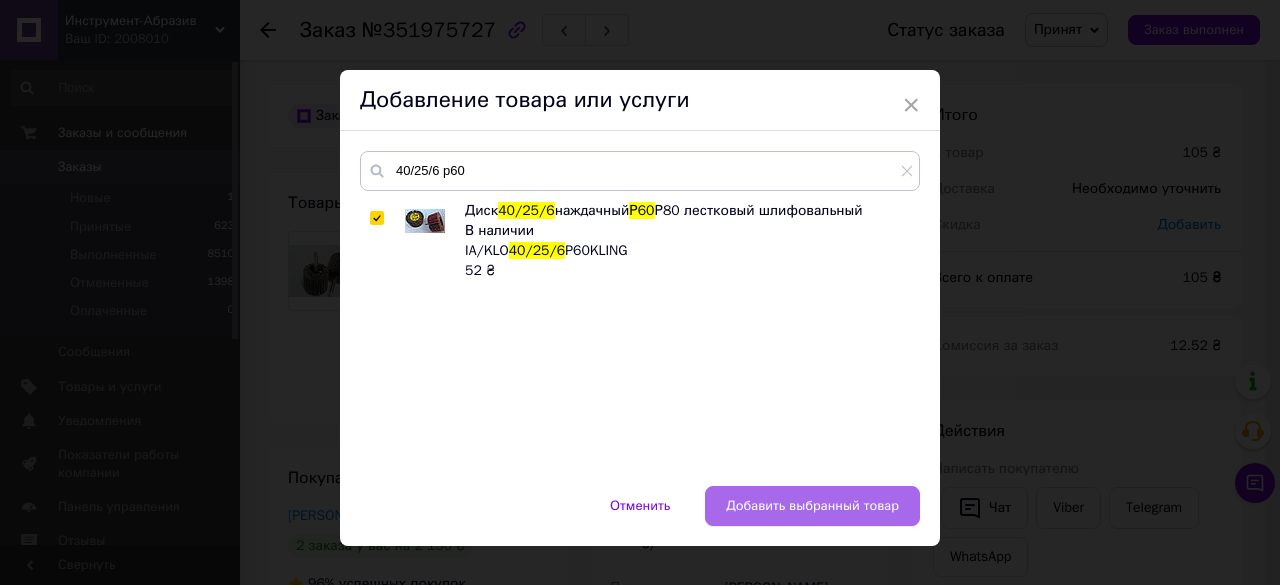click on "Добавить выбранный товар" at bounding box center [812, 506] 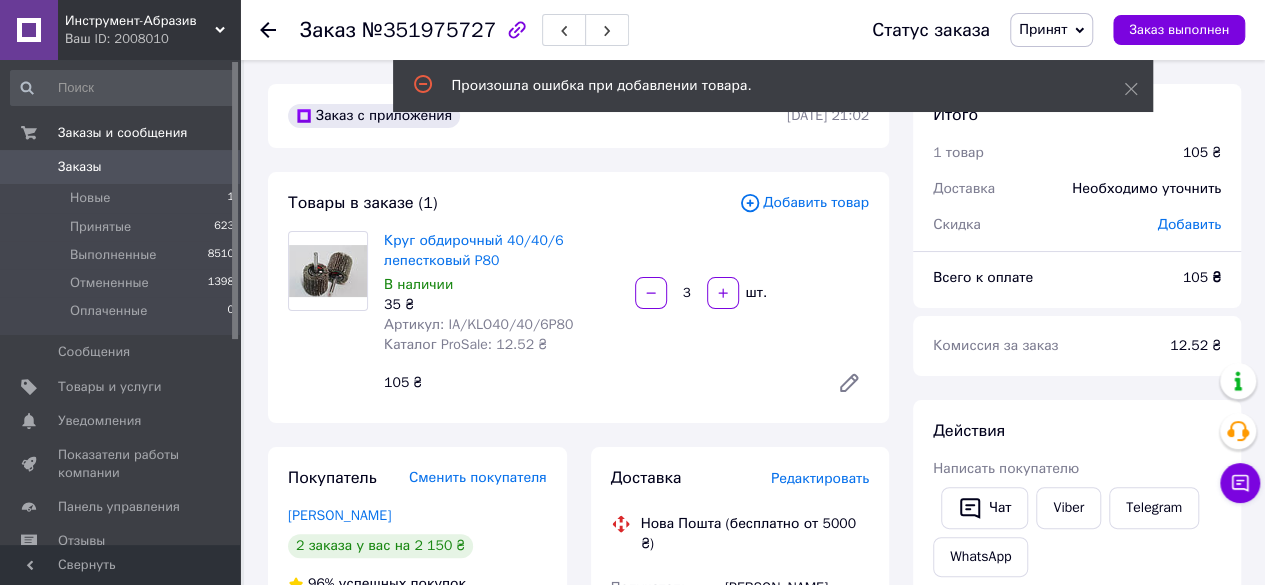 click on "Добавить товар" at bounding box center (804, 203) 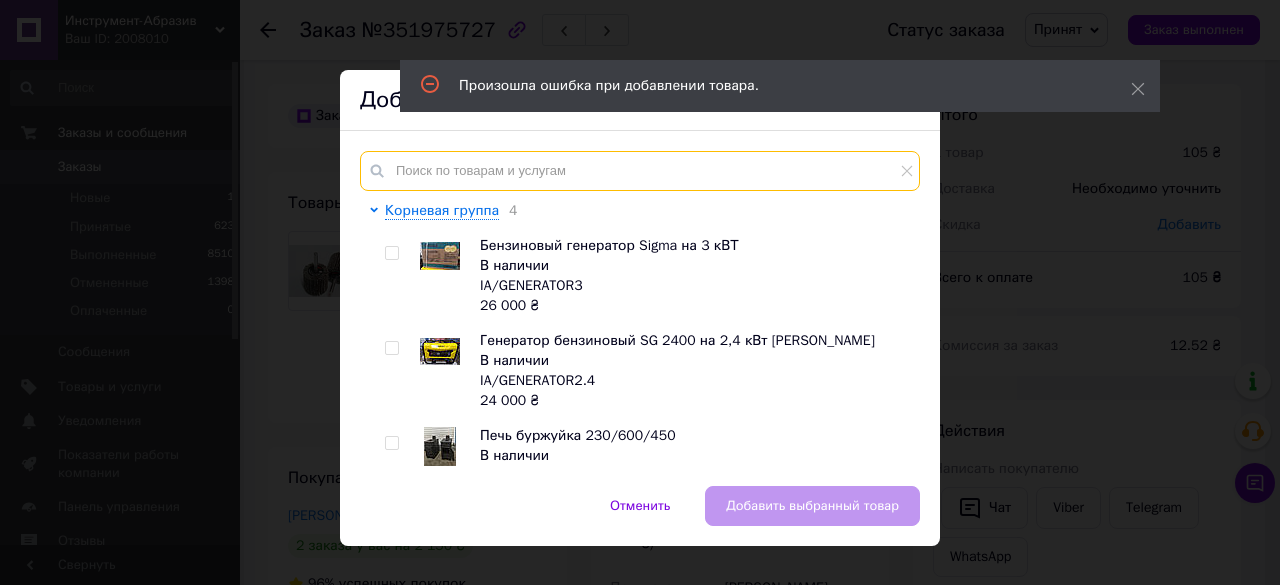 click at bounding box center [640, 171] 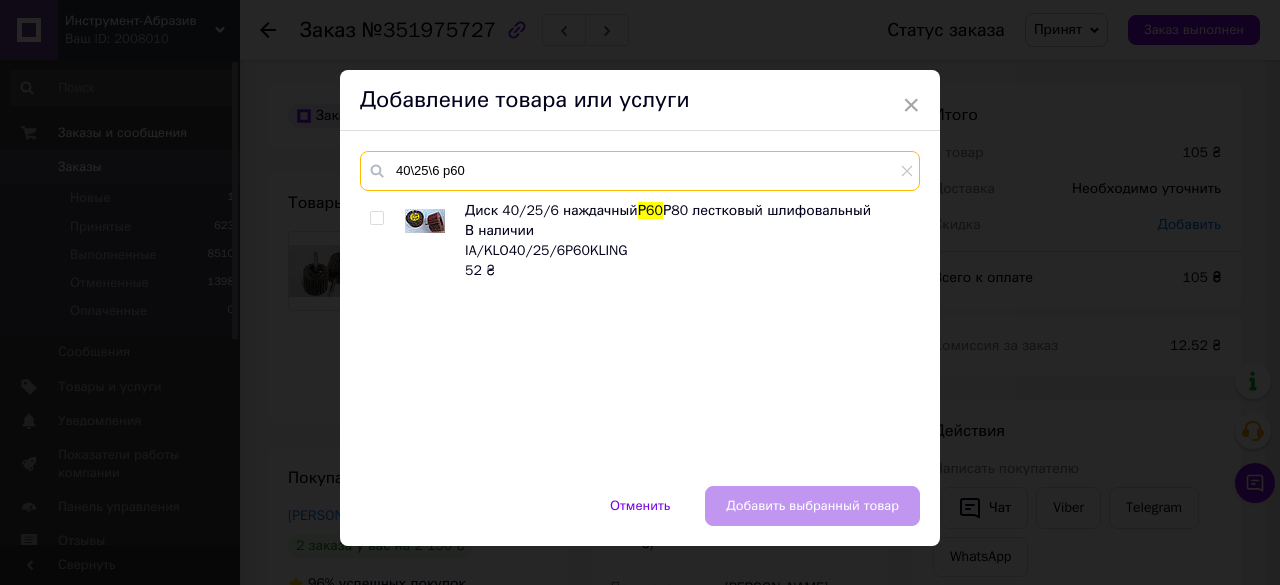 type on "40\25\6 р60" 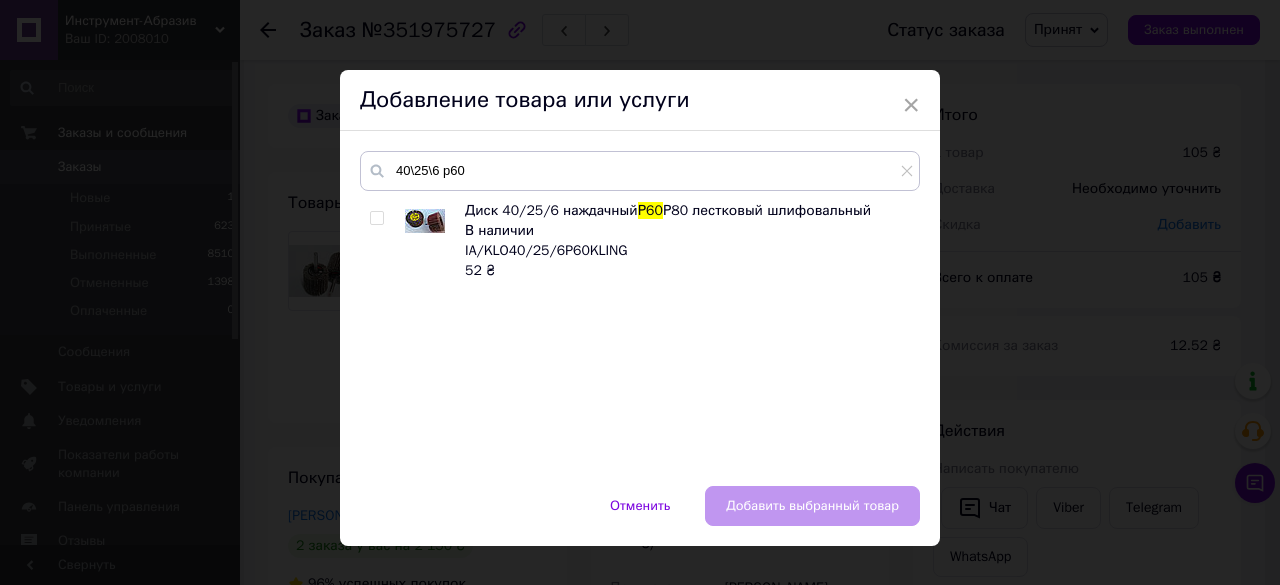 click at bounding box center [376, 218] 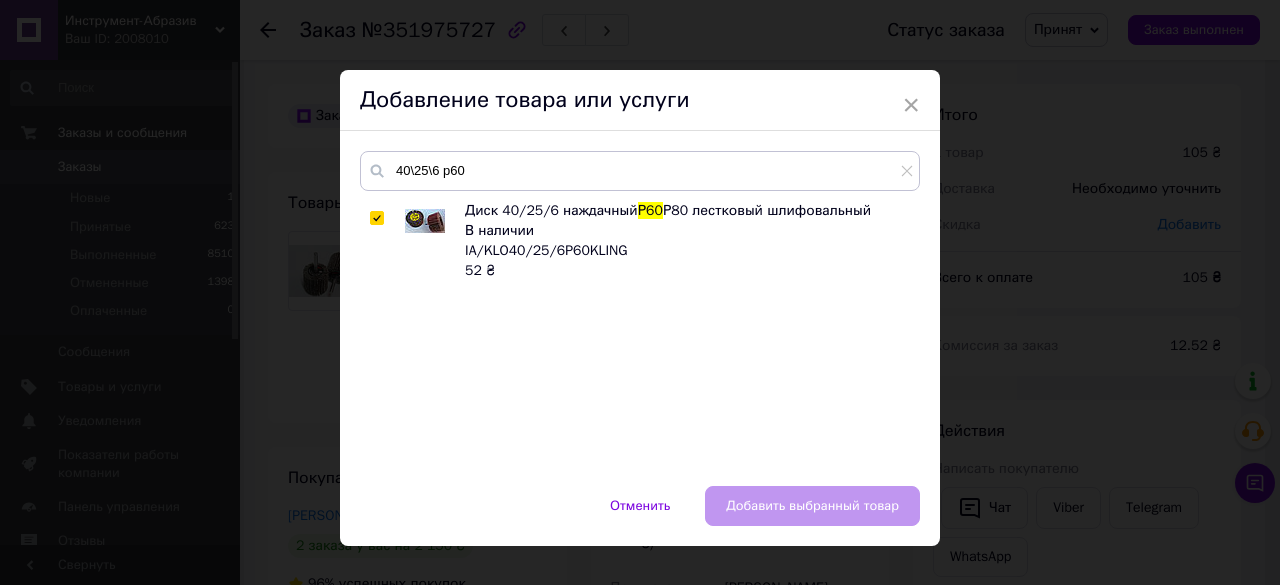 checkbox on "true" 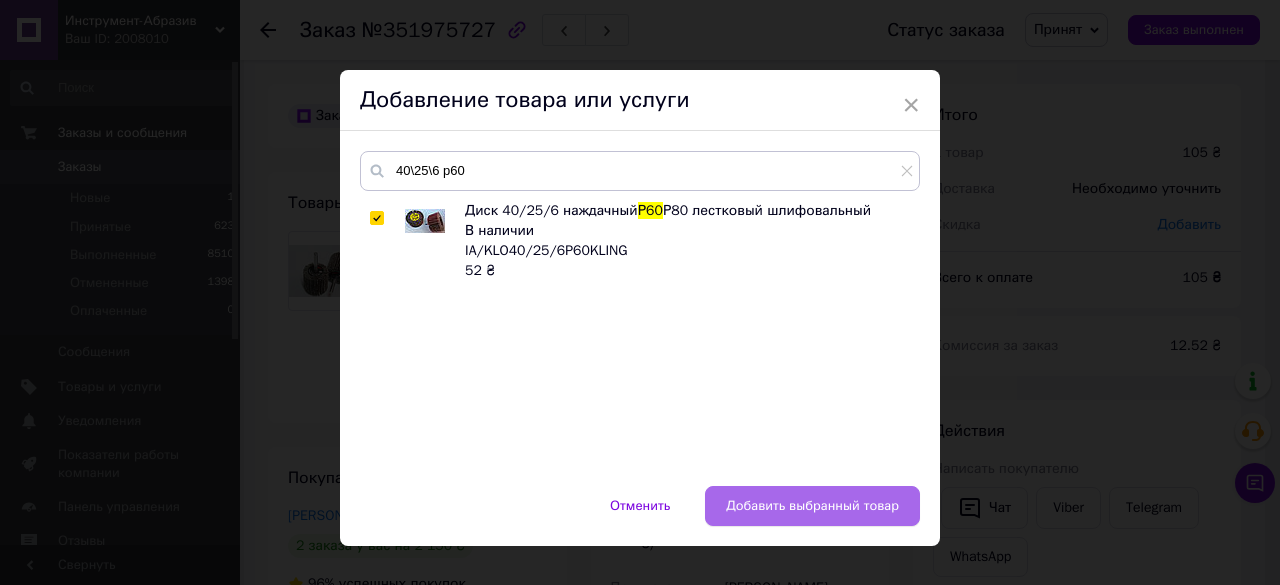 click on "Добавить выбранный товар" at bounding box center (812, 506) 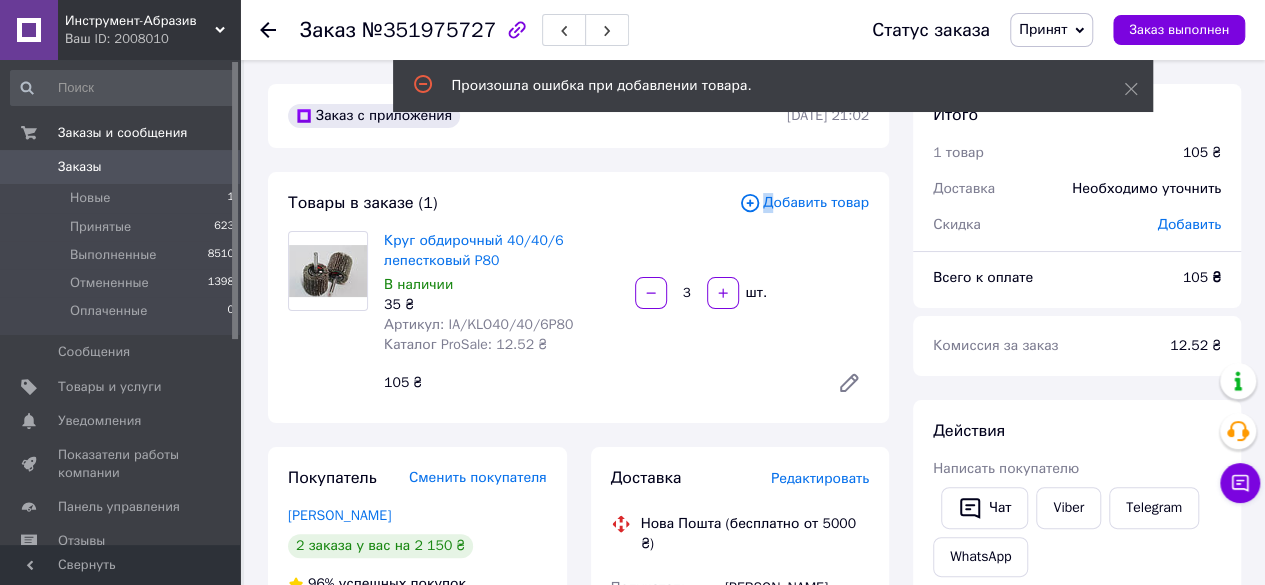 drag, startPoint x: 778, startPoint y: 207, endPoint x: 0, endPoint y: 38, distance: 796.14386 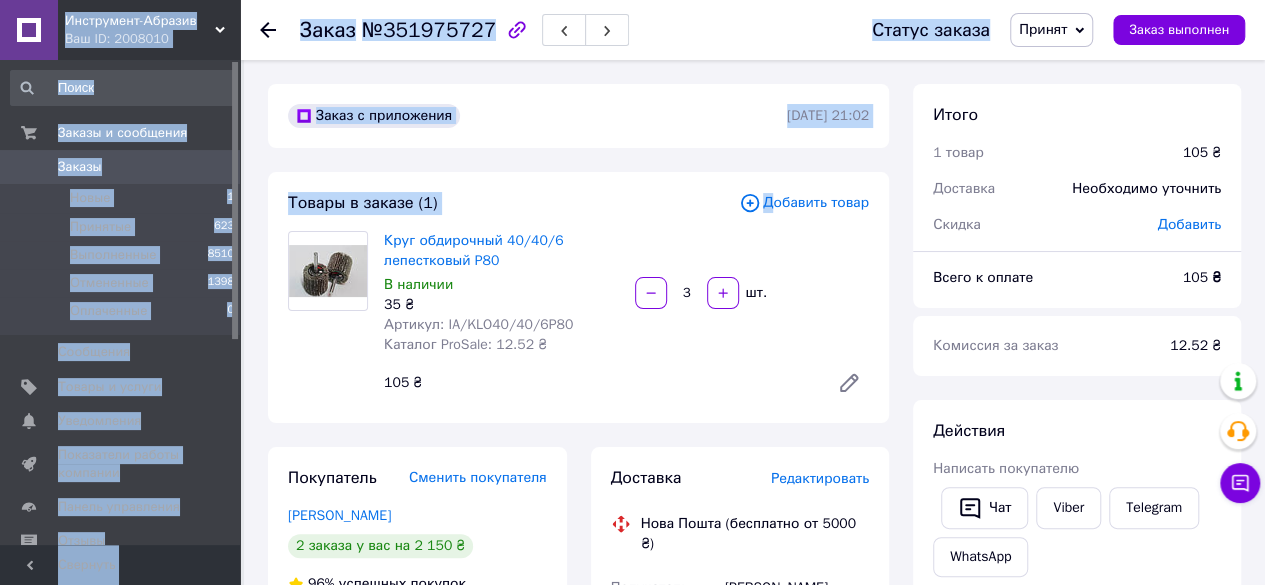 click on "Товары в заказе (1)" at bounding box center (513, 203) 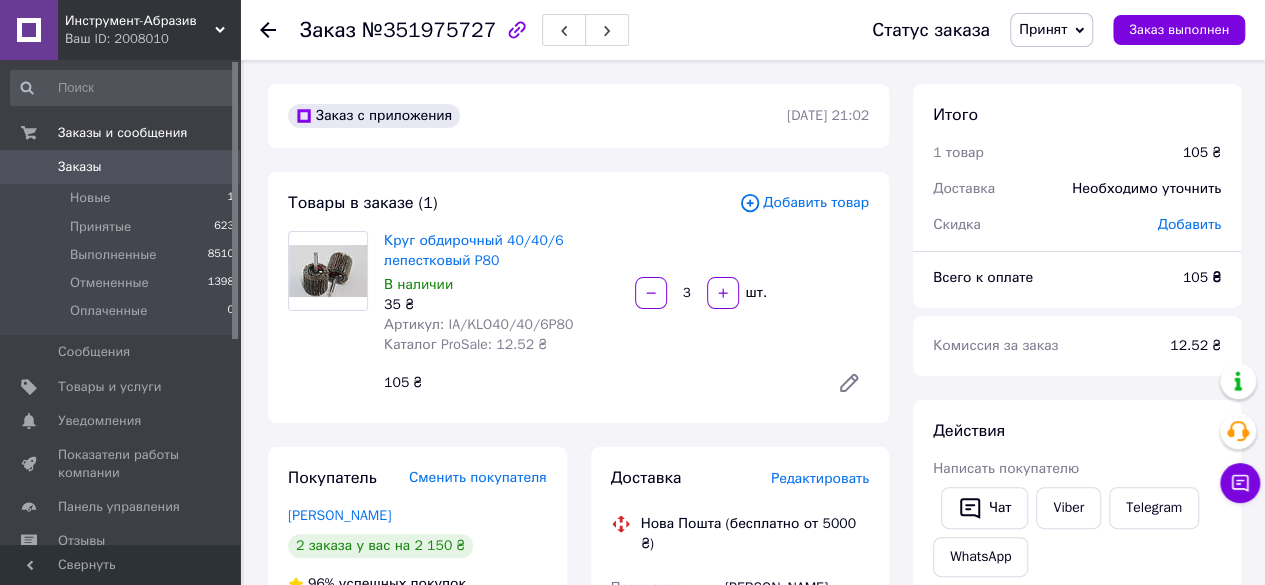 click on "Добавить товар" at bounding box center [804, 203] 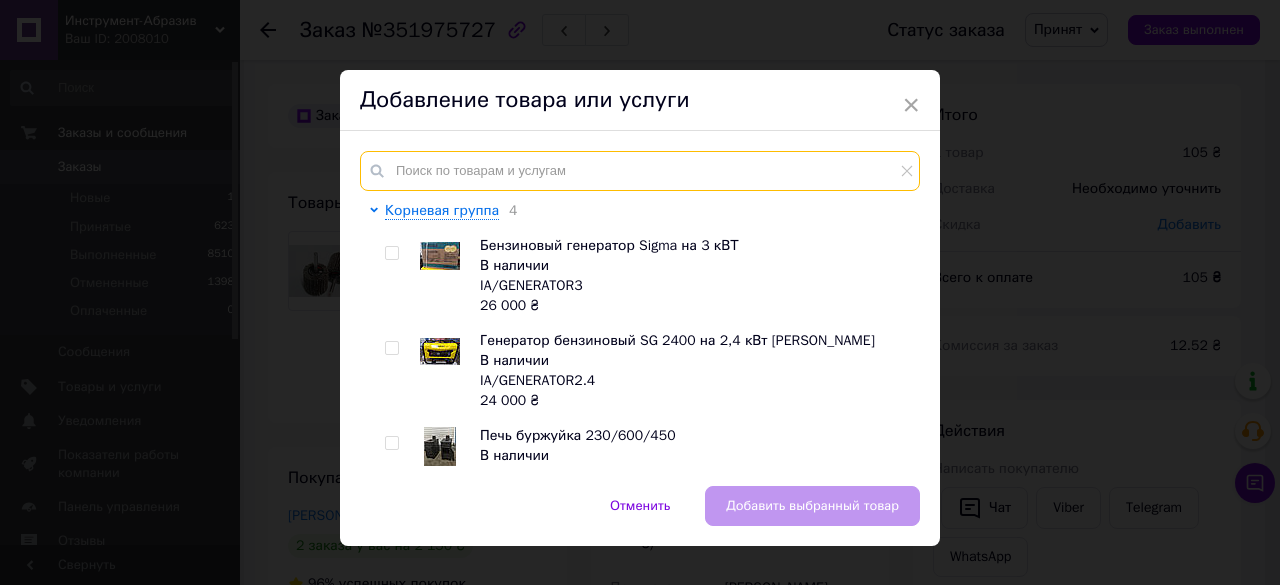 click at bounding box center (640, 171) 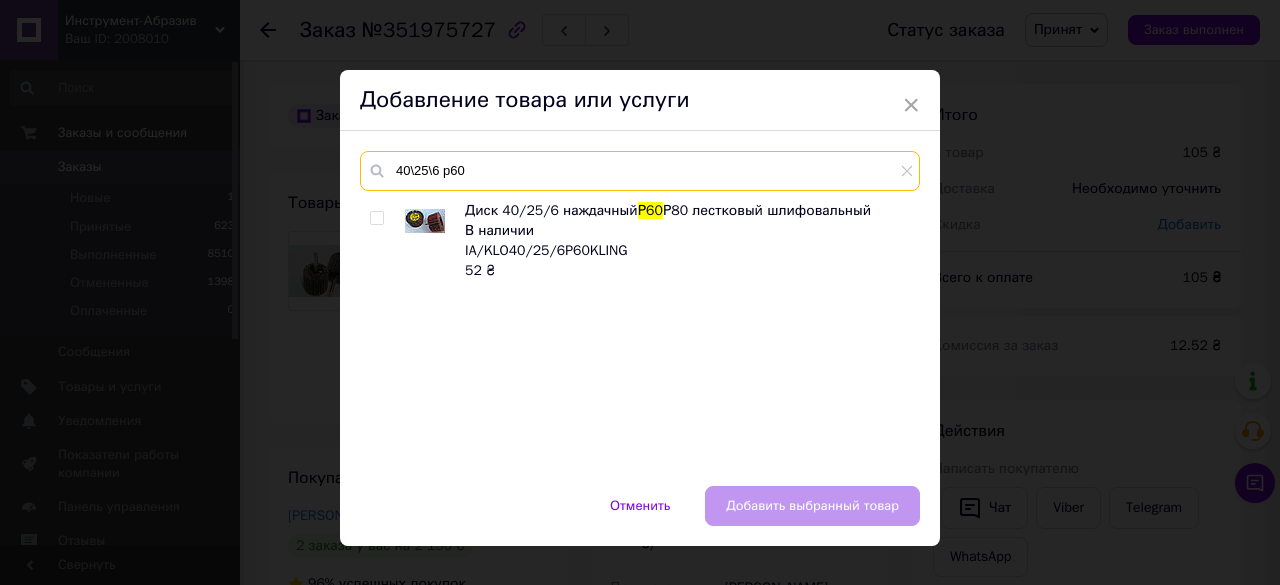 type on "40\25\6 р60" 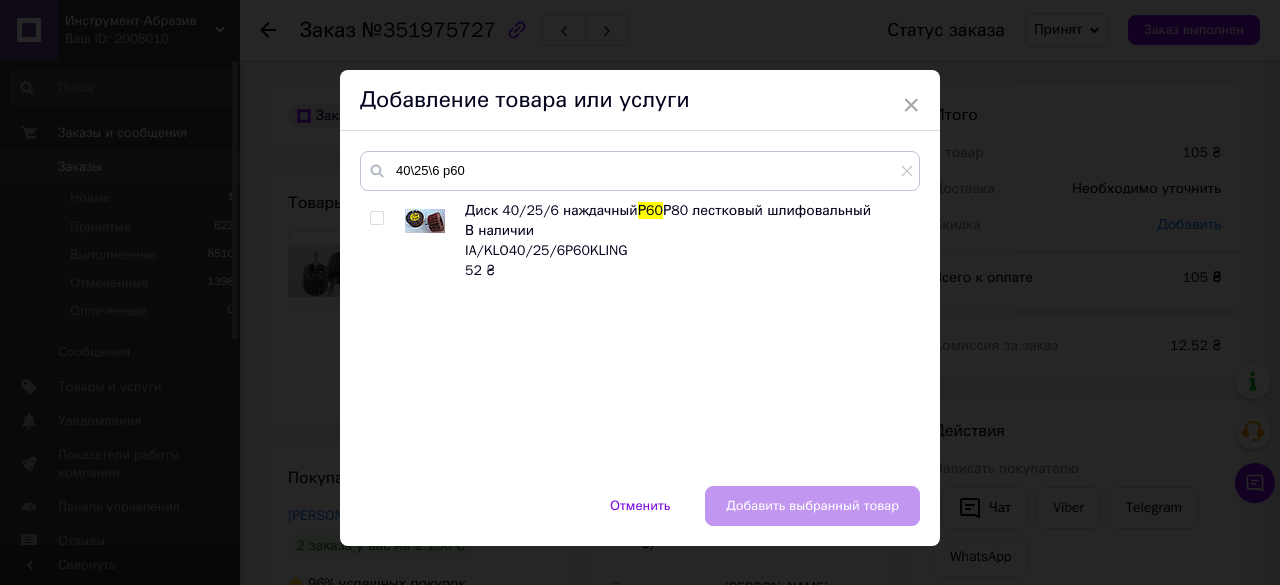 click at bounding box center (376, 218) 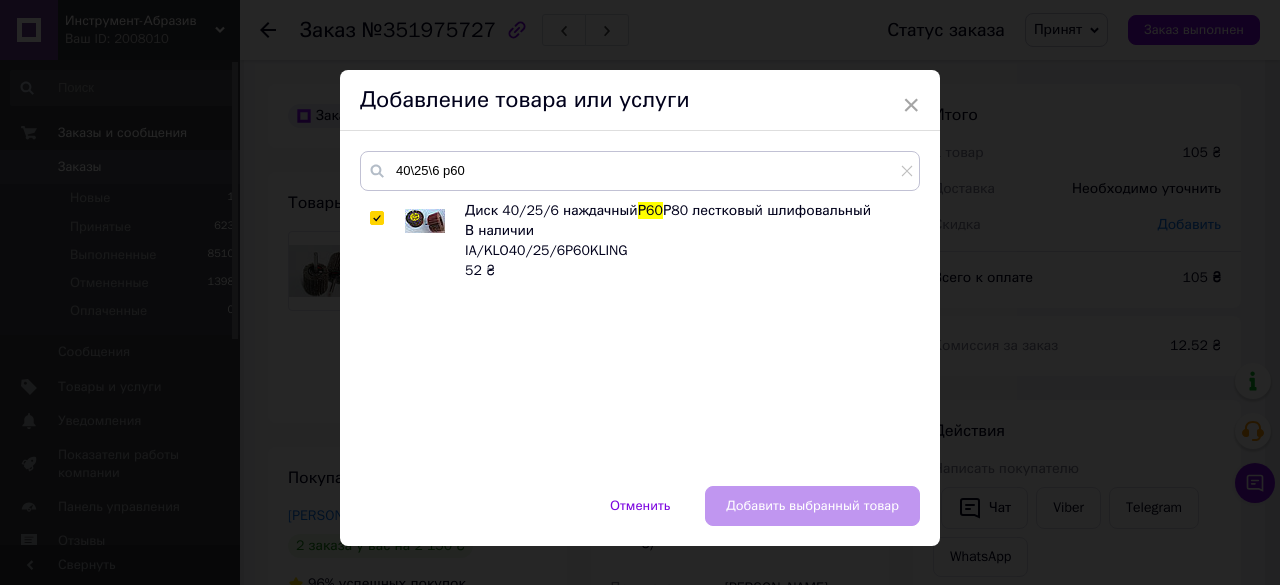 checkbox on "true" 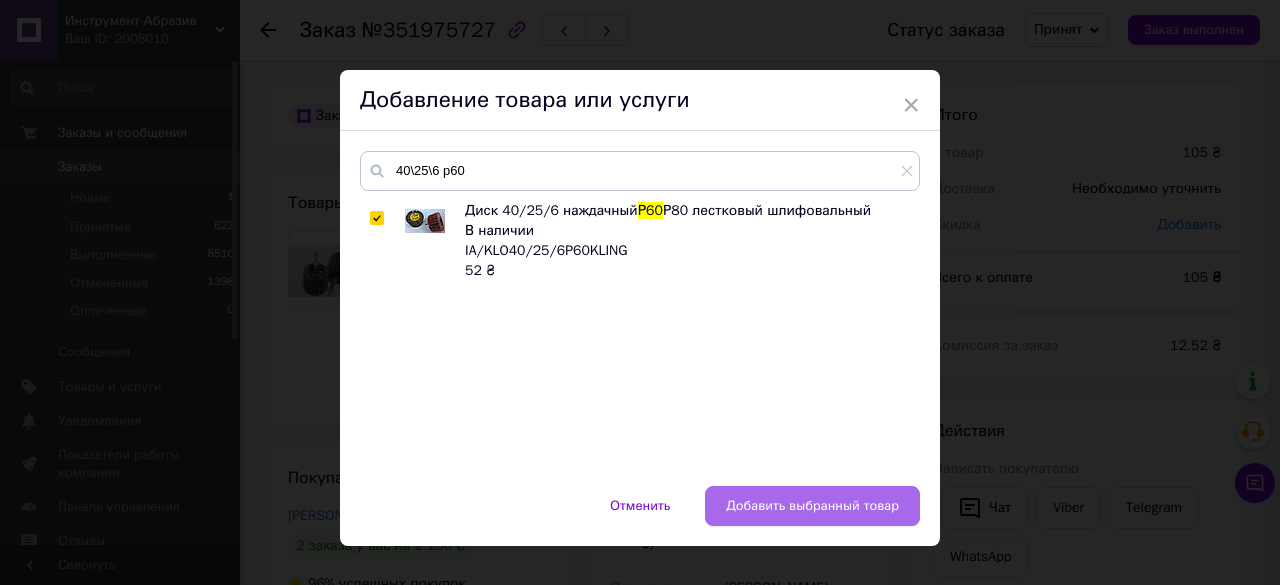 click on "Добавить выбранный товар" at bounding box center [812, 506] 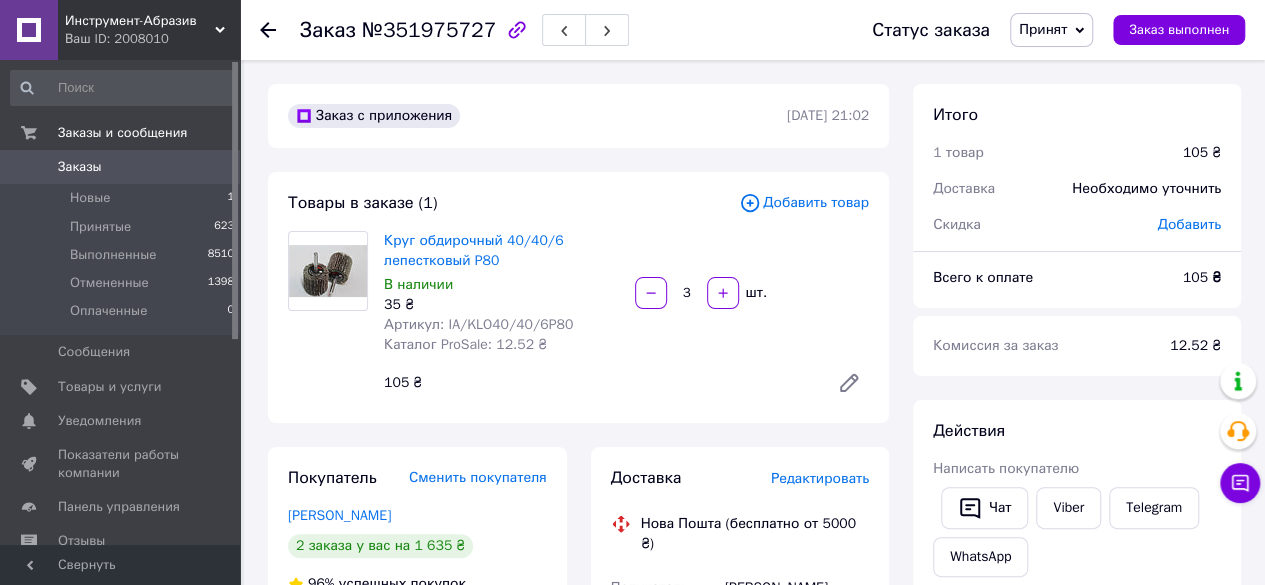 click on "Инструмент-Абразив" at bounding box center (140, 21) 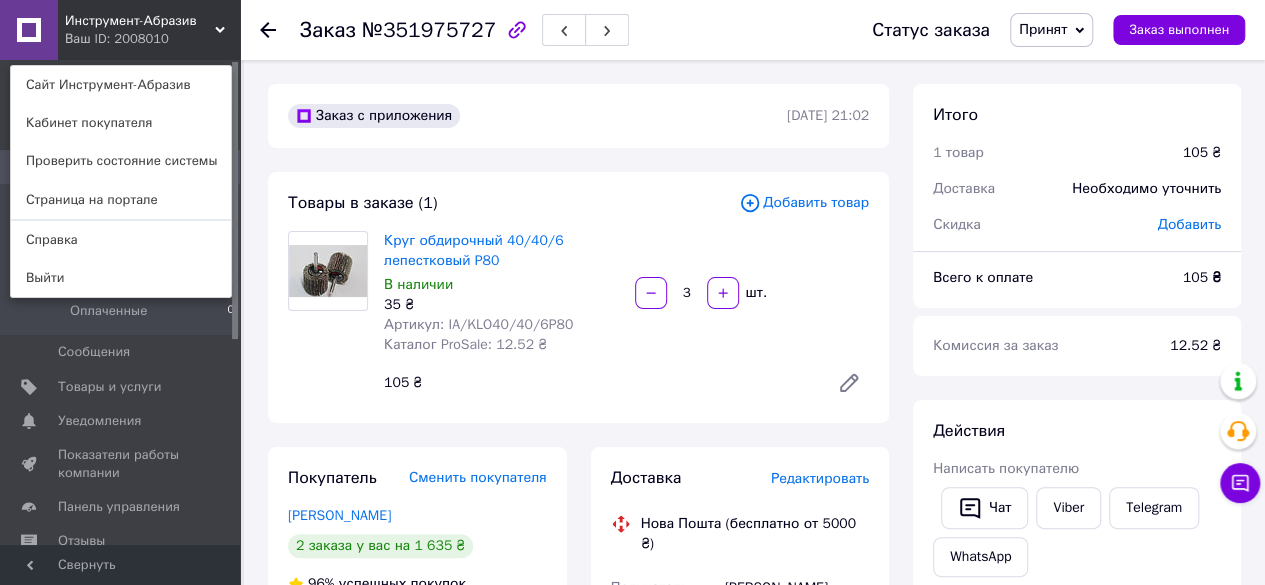 click on "Добавить товар" at bounding box center (804, 203) 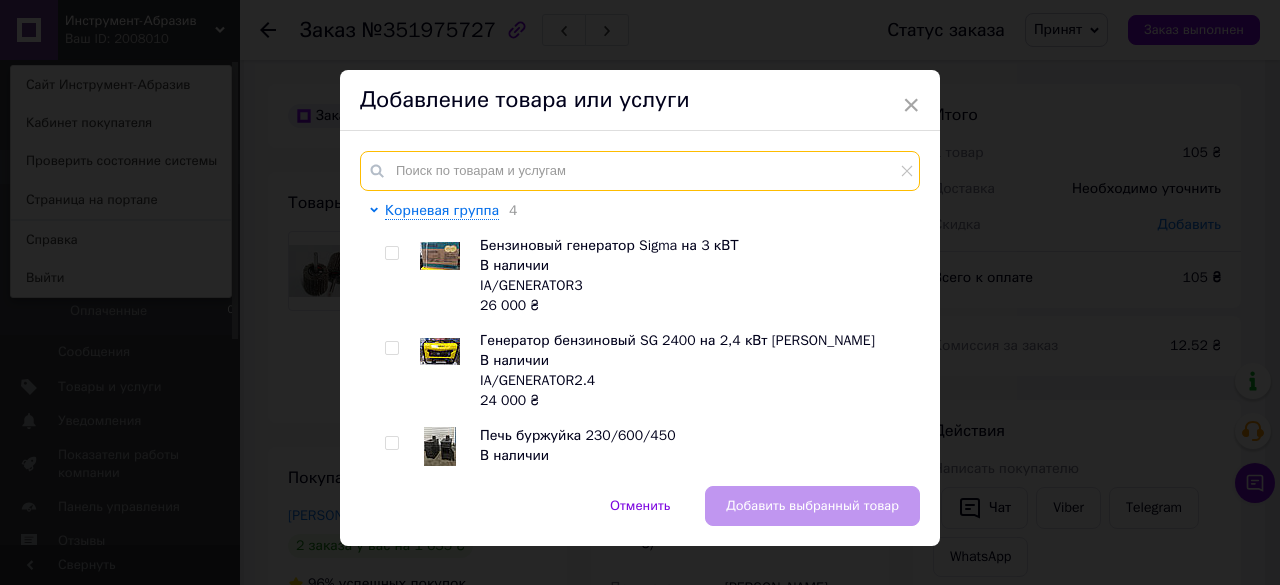 click at bounding box center (640, 171) 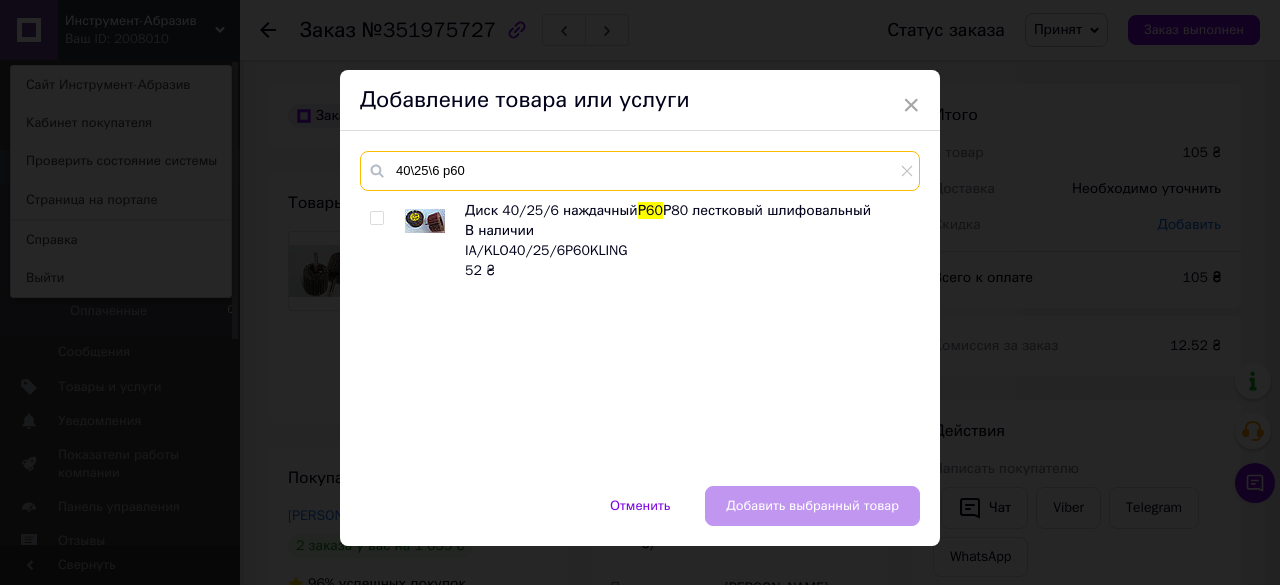 type on "40\25\6 р60" 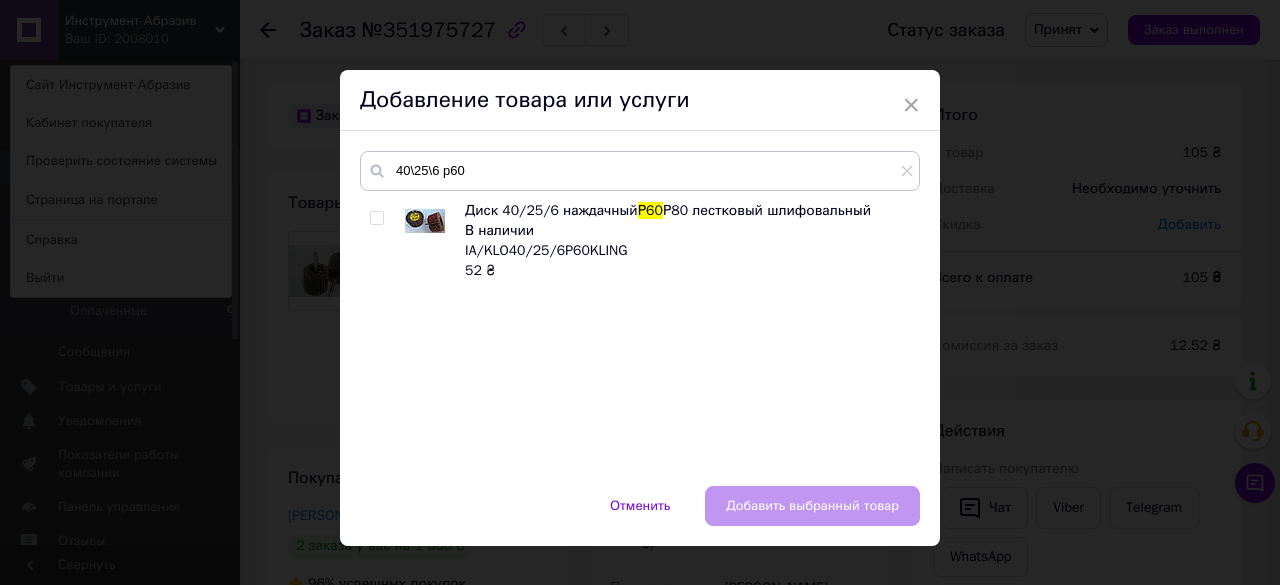 click at bounding box center (376, 218) 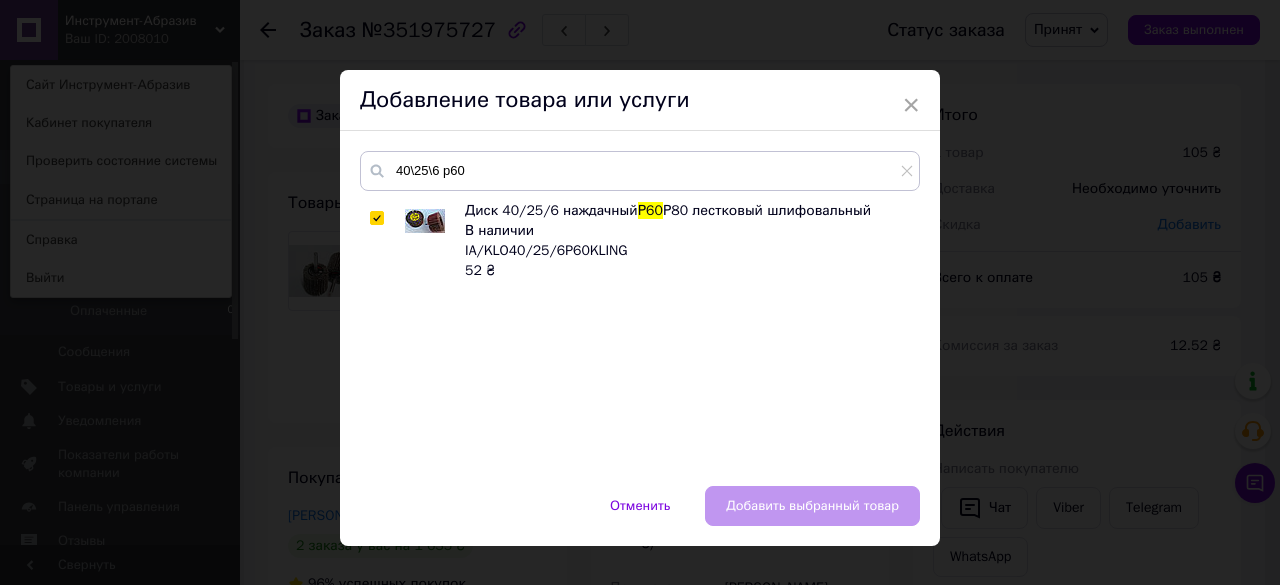 checkbox on "true" 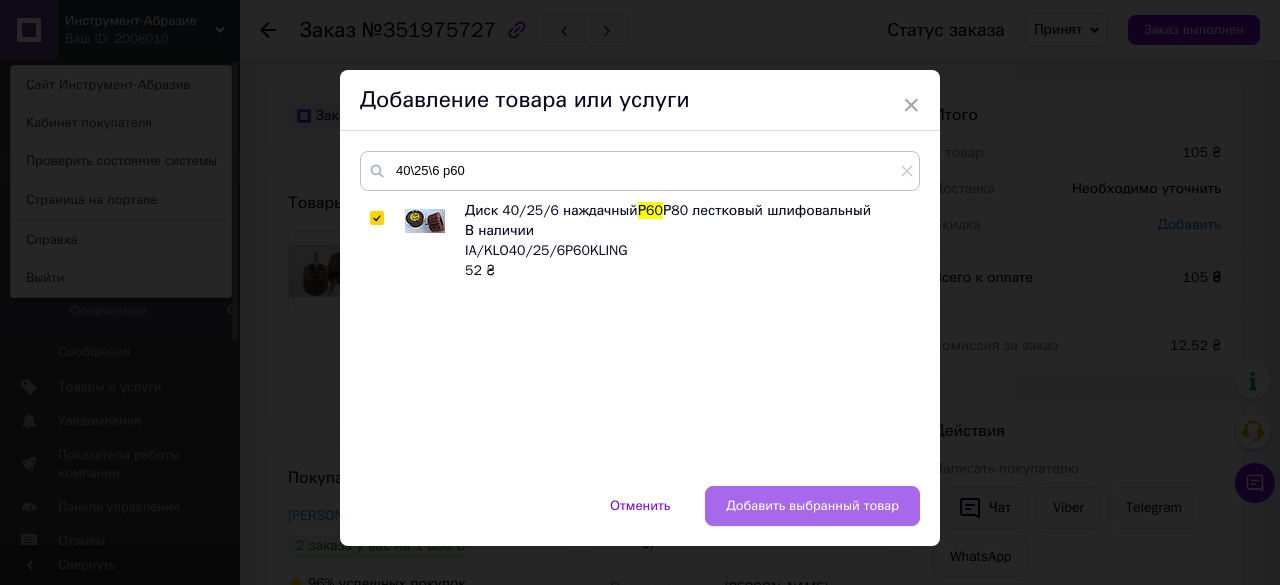 click on "Добавить выбранный товар" at bounding box center [812, 506] 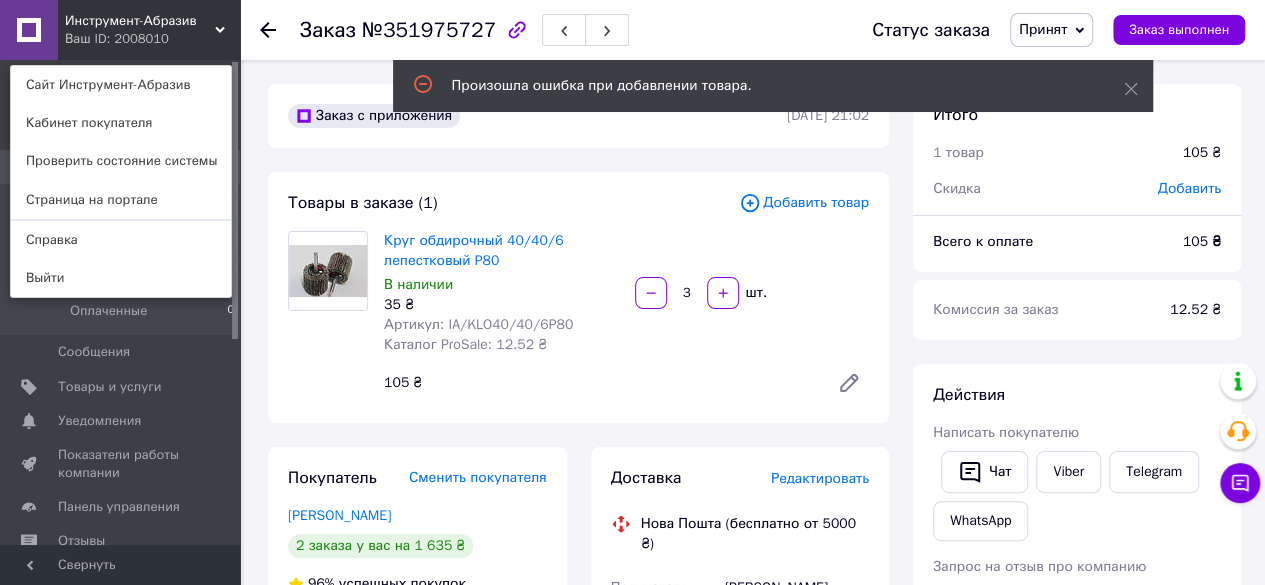 click on "Инструмент-Абразив" at bounding box center [140, 21] 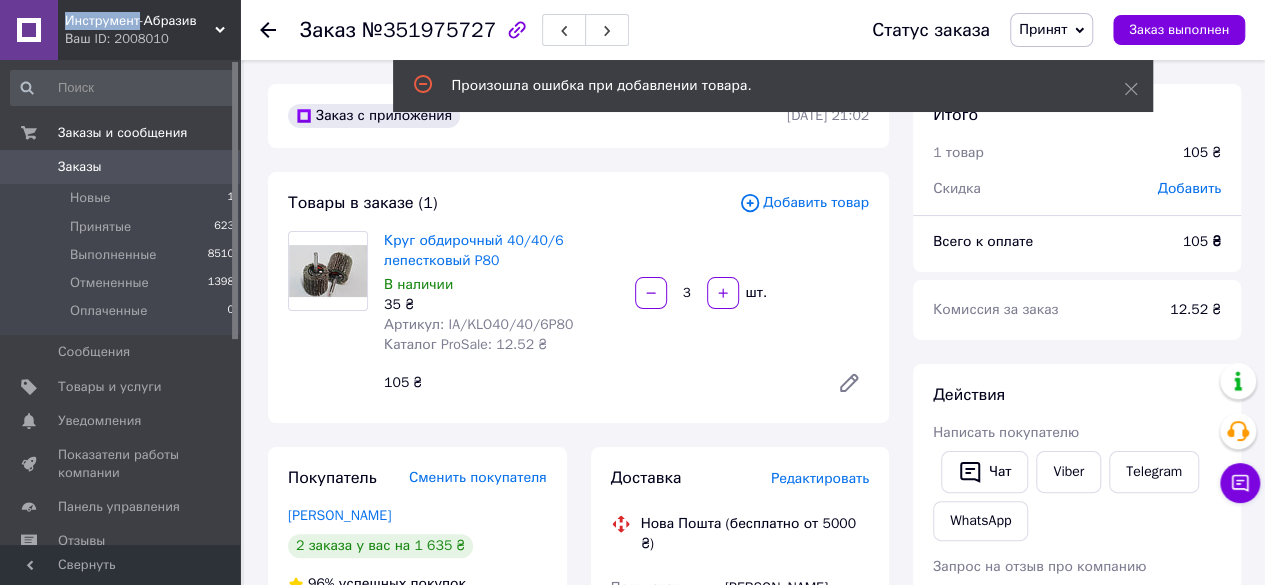 click on "Инструмент-Абразив" at bounding box center (140, 21) 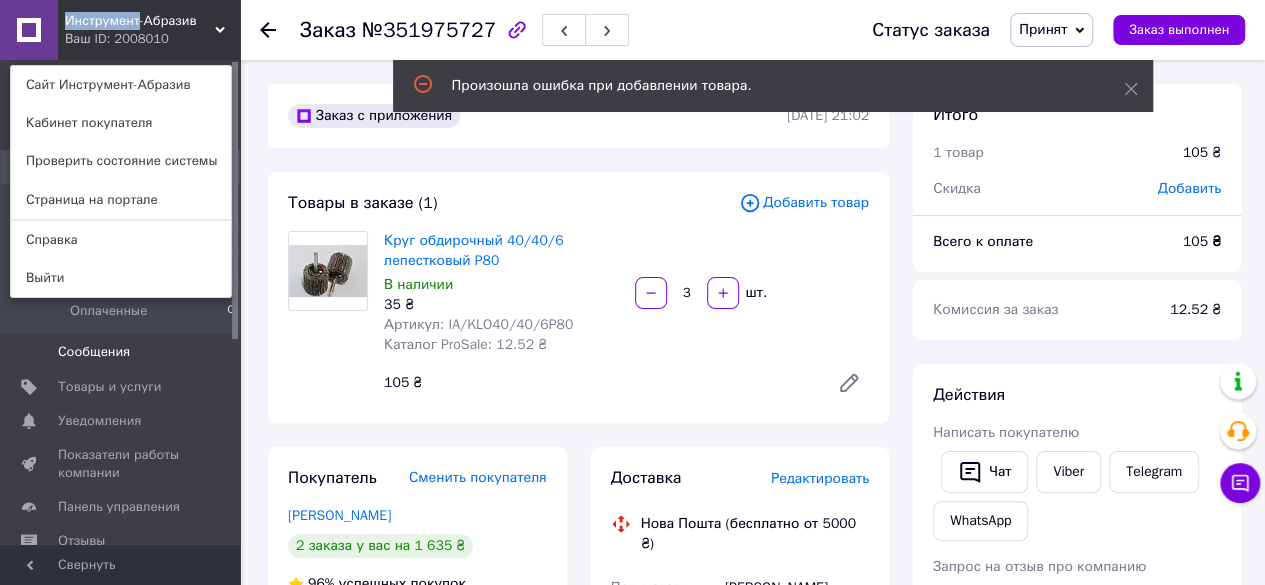 click on "Сообщения" at bounding box center [121, 352] 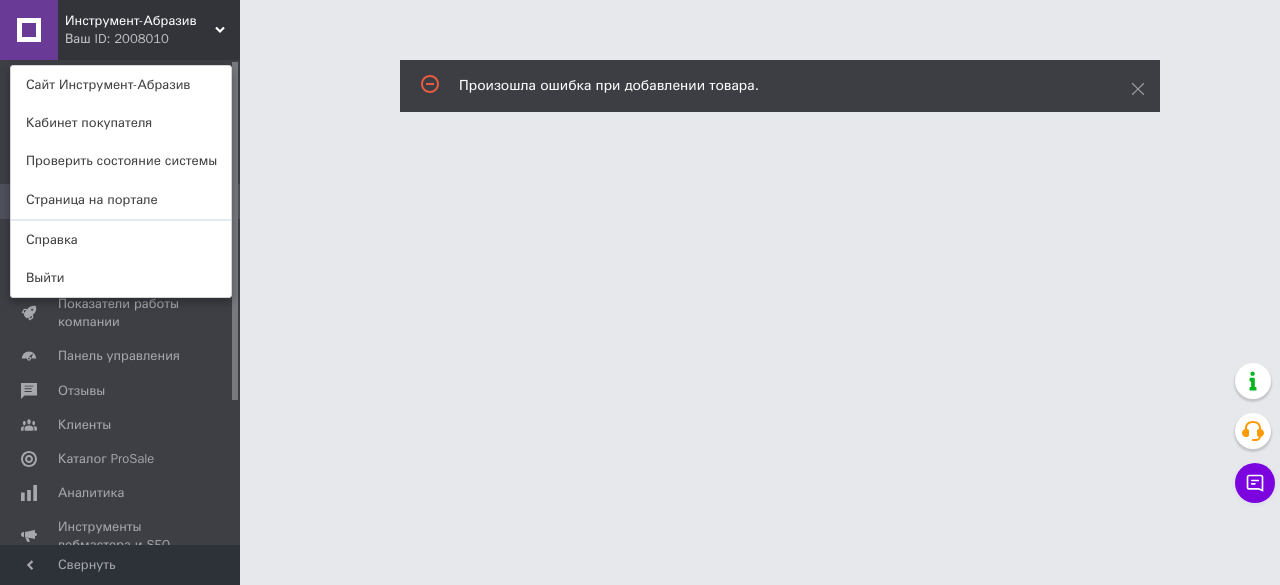 click on "Ваш ID: 2008010" at bounding box center [107, 39] 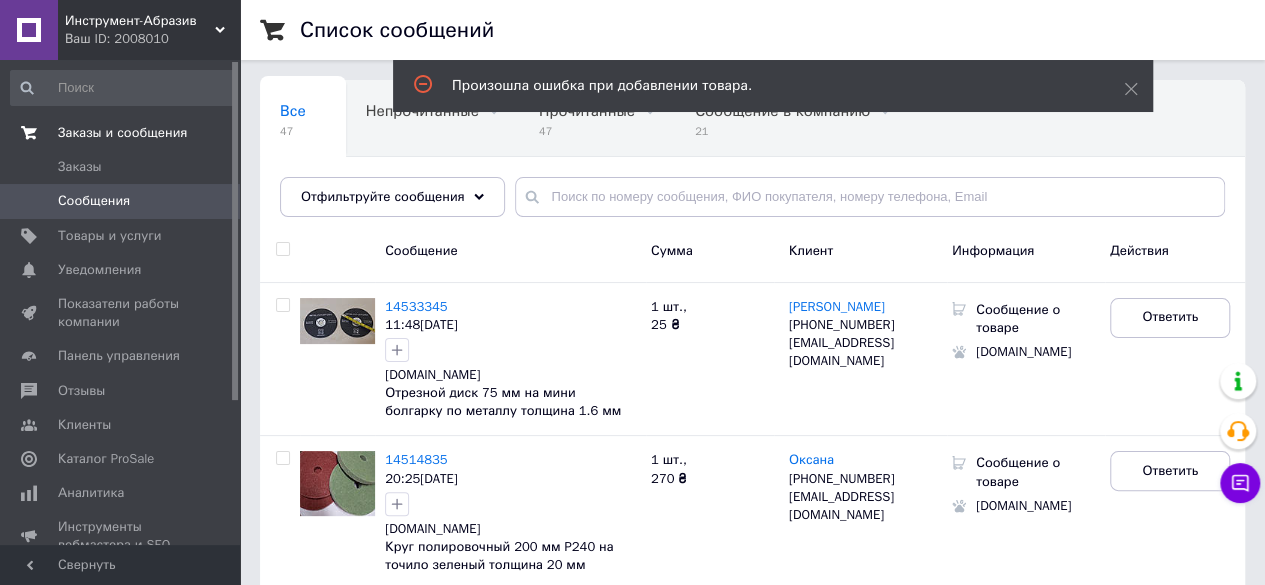 click on "Заказы и сообщения" at bounding box center [122, 133] 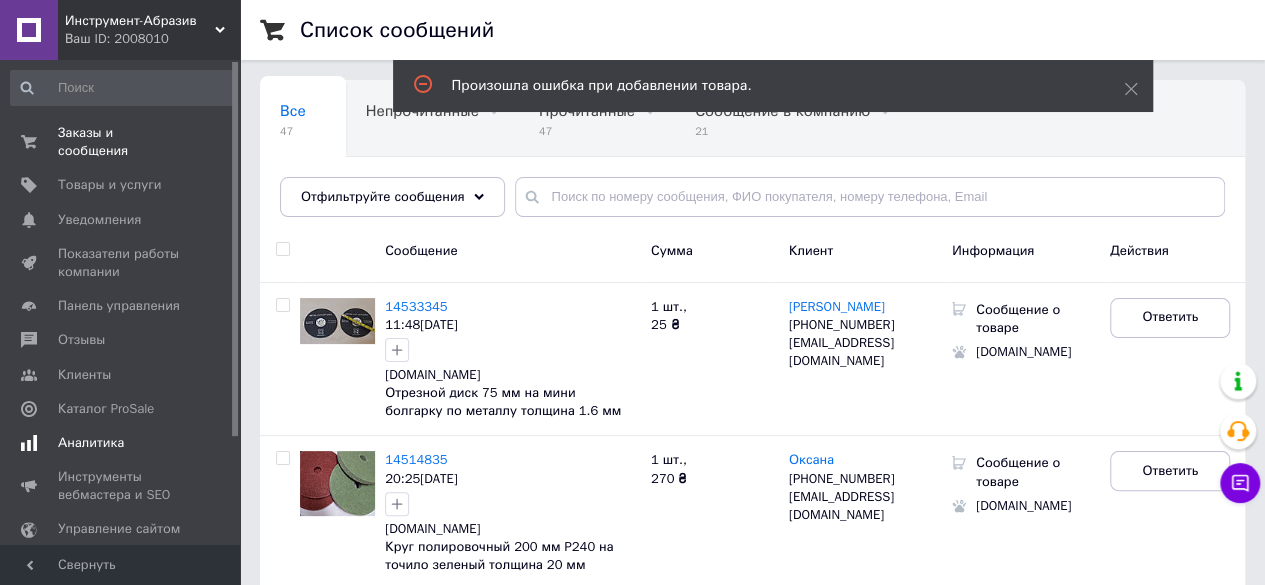 click on "Аналитика" at bounding box center (123, 443) 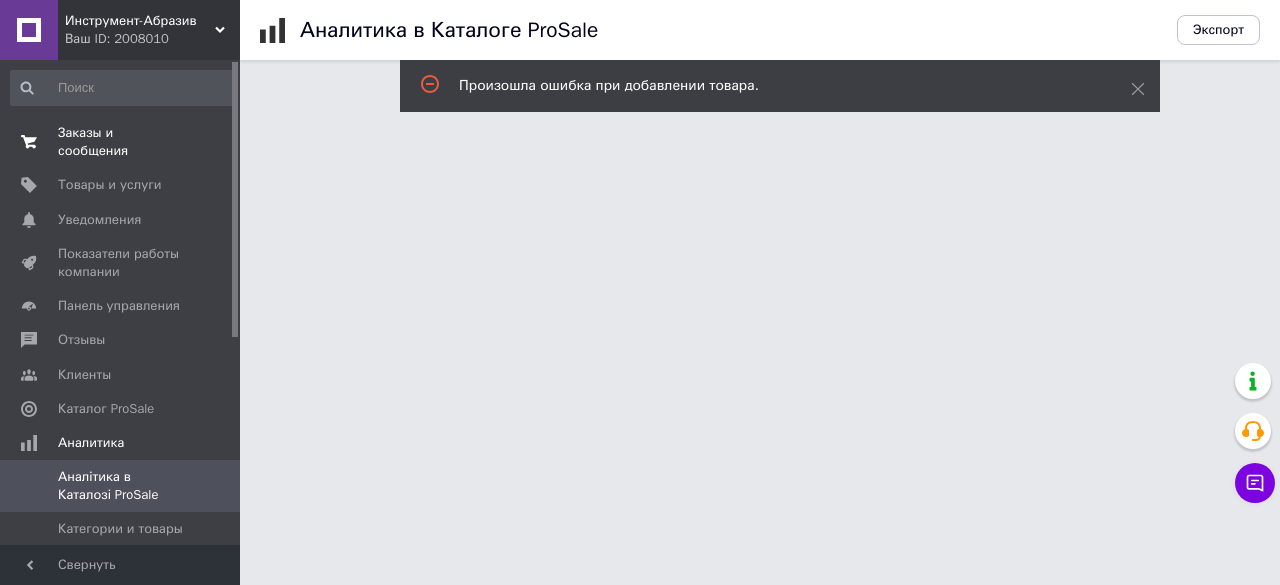 click on "Заказы и сообщения" at bounding box center (121, 142) 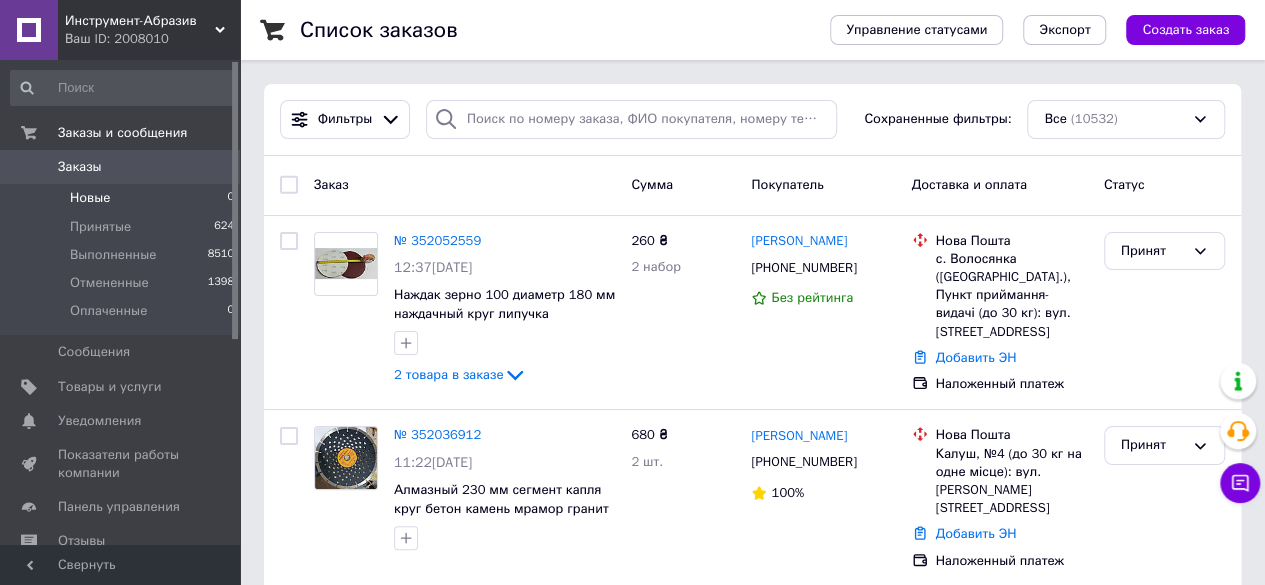 click on "Новые 0" at bounding box center [123, 198] 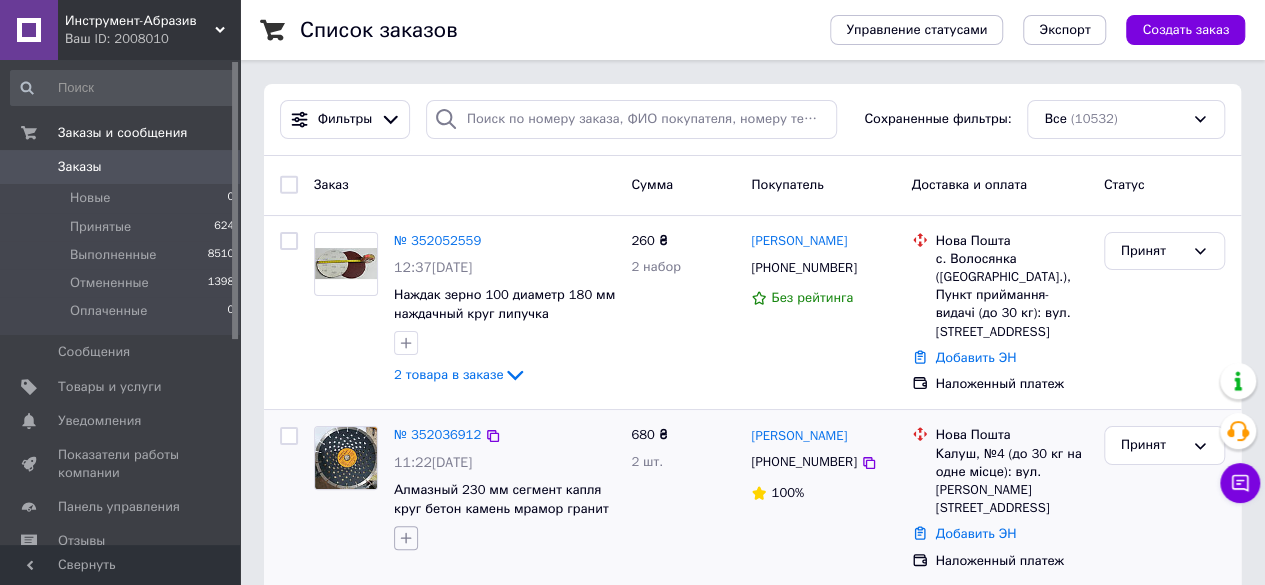 click 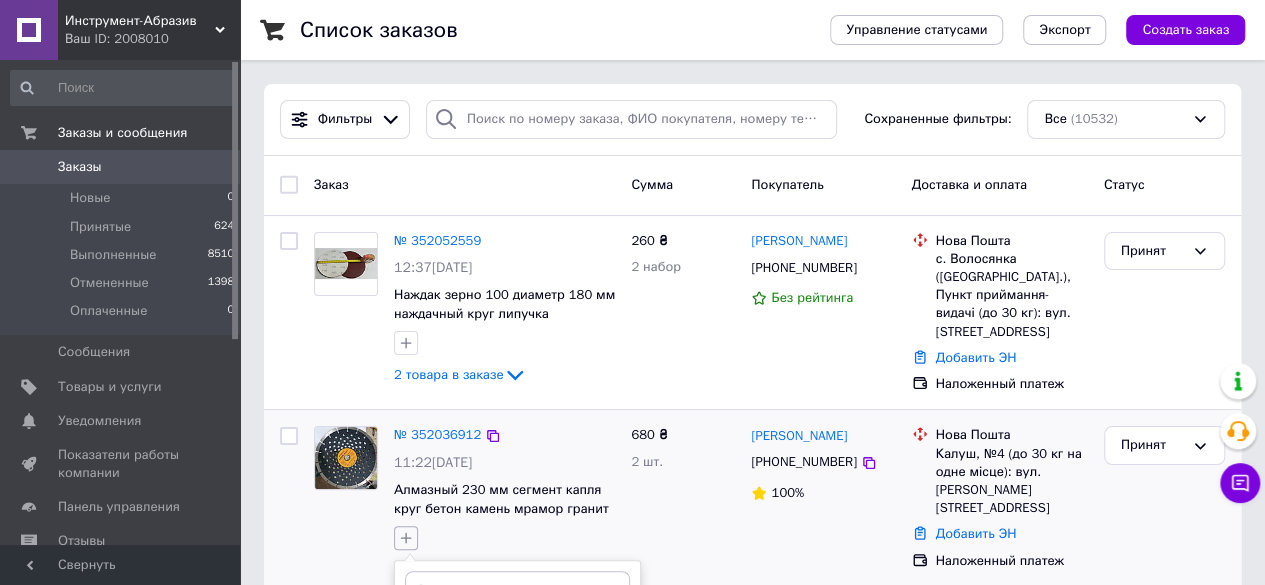 scroll, scrollTop: 24, scrollLeft: 0, axis: vertical 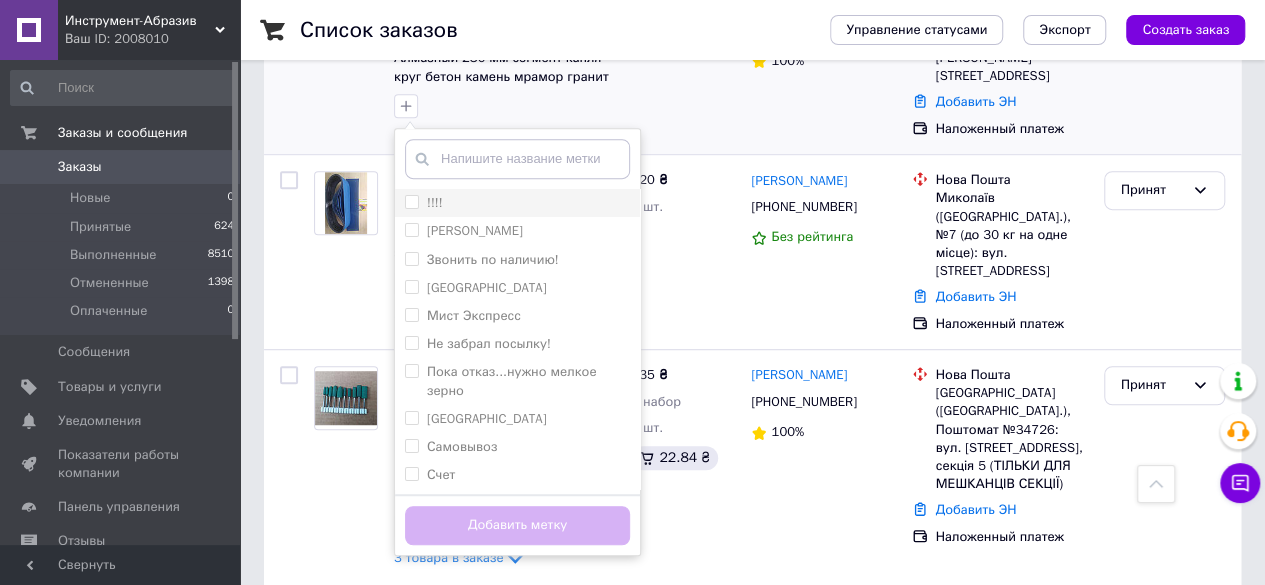 click on "!!!!" at bounding box center [411, 201] 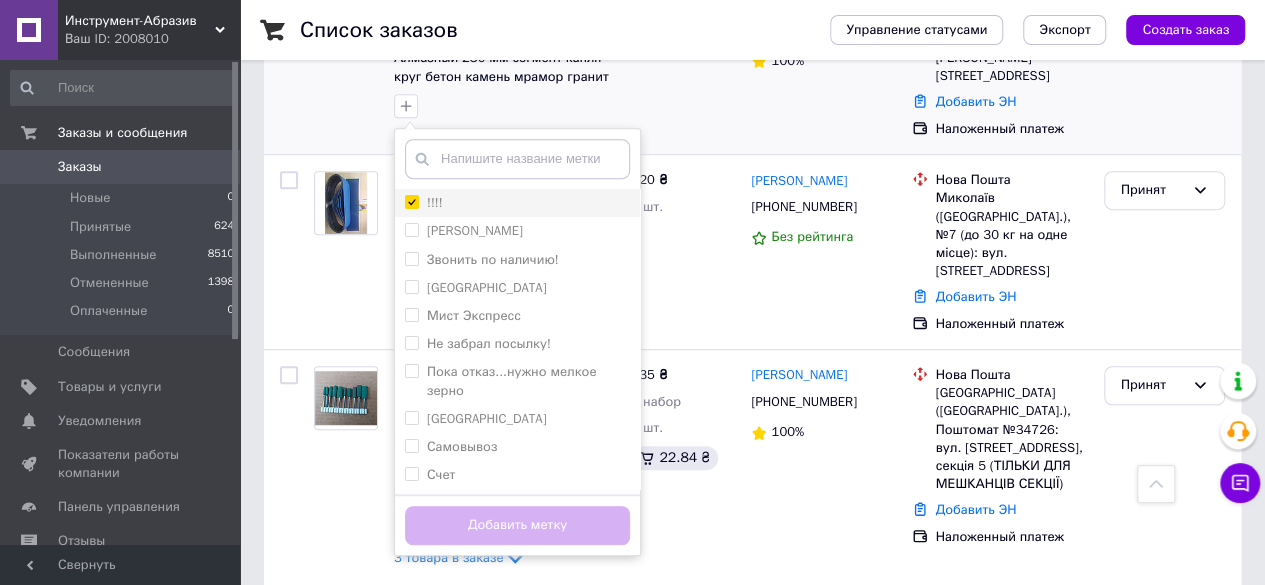 checkbox on "true" 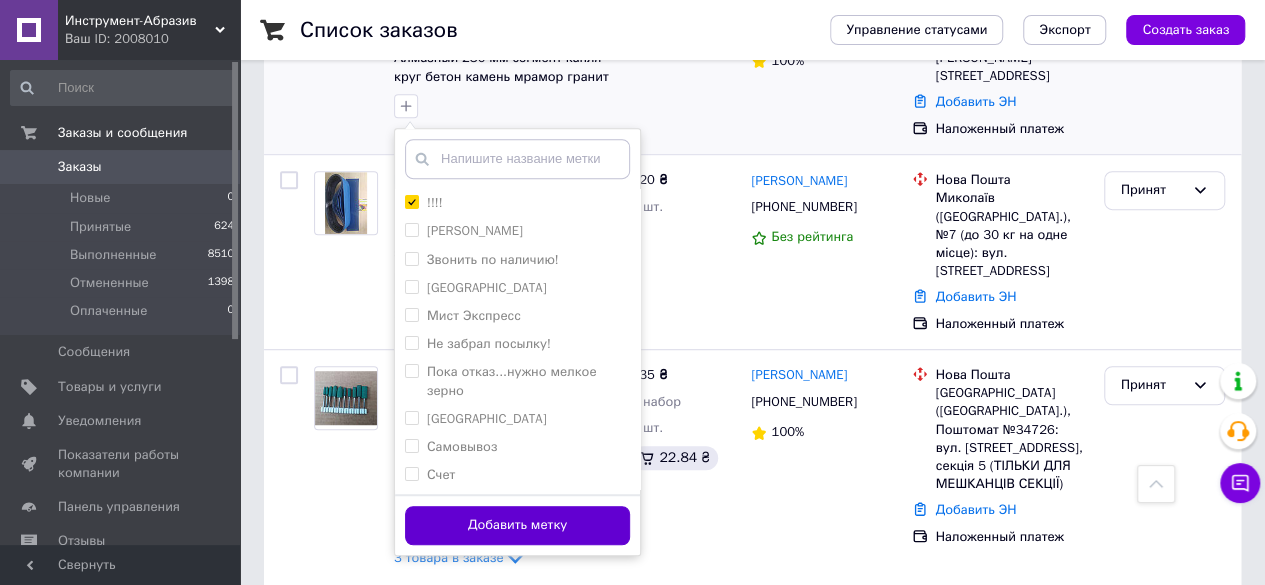click on "Добавить метку" at bounding box center [517, 525] 